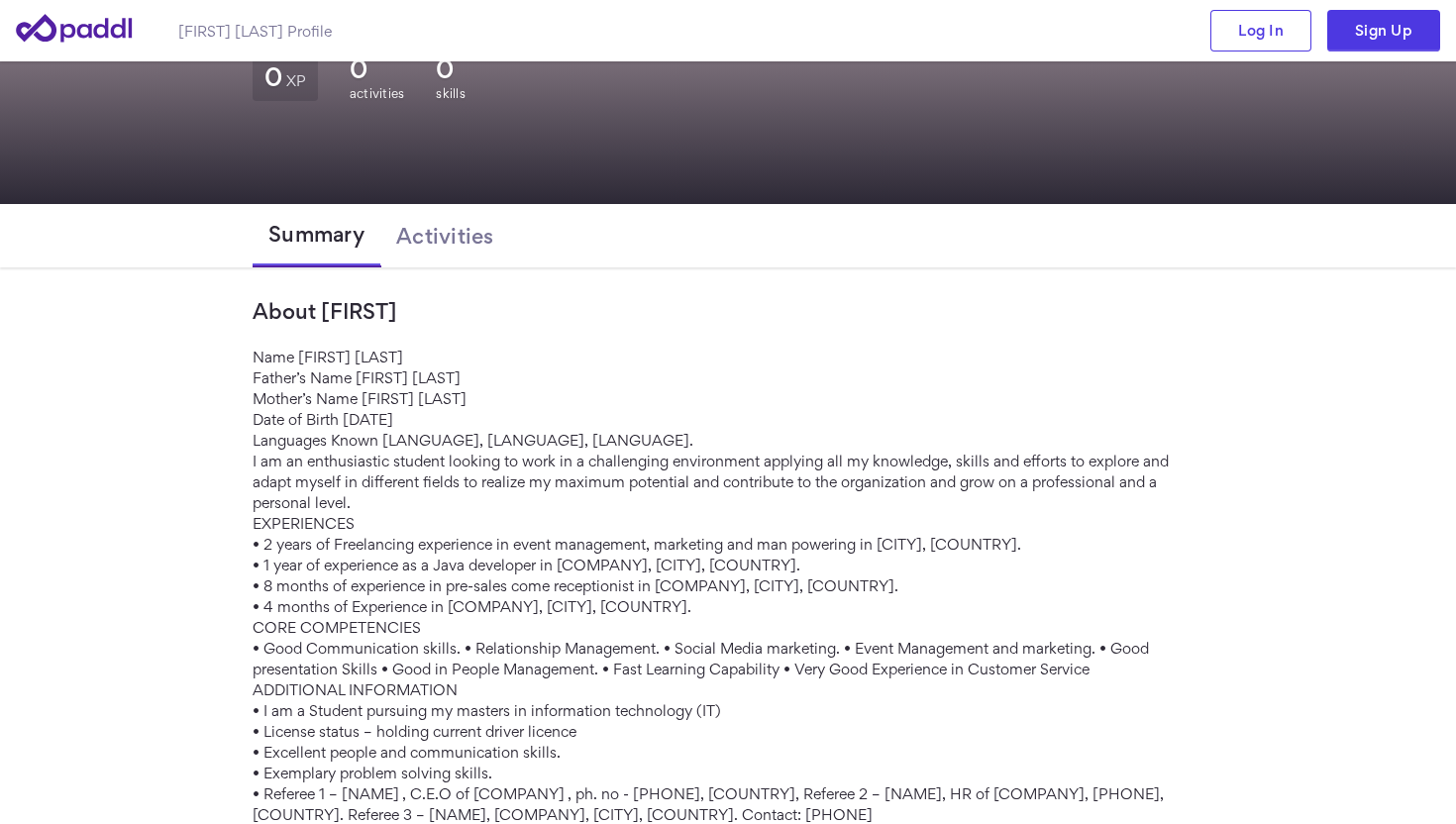 scroll, scrollTop: 238, scrollLeft: 0, axis: vertical 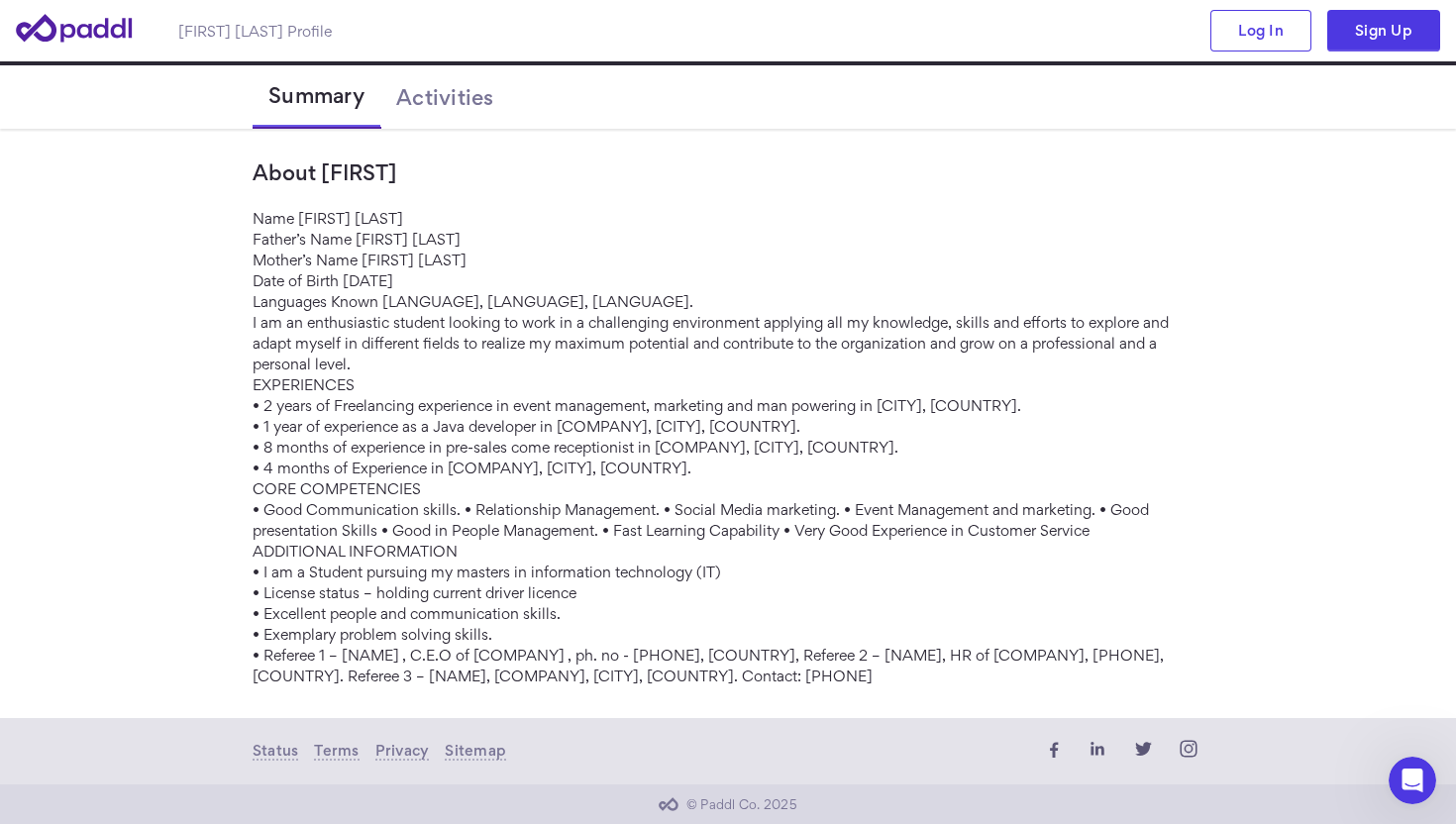 drag, startPoint x: 358, startPoint y: 240, endPoint x: 484, endPoint y: 239, distance: 126.004 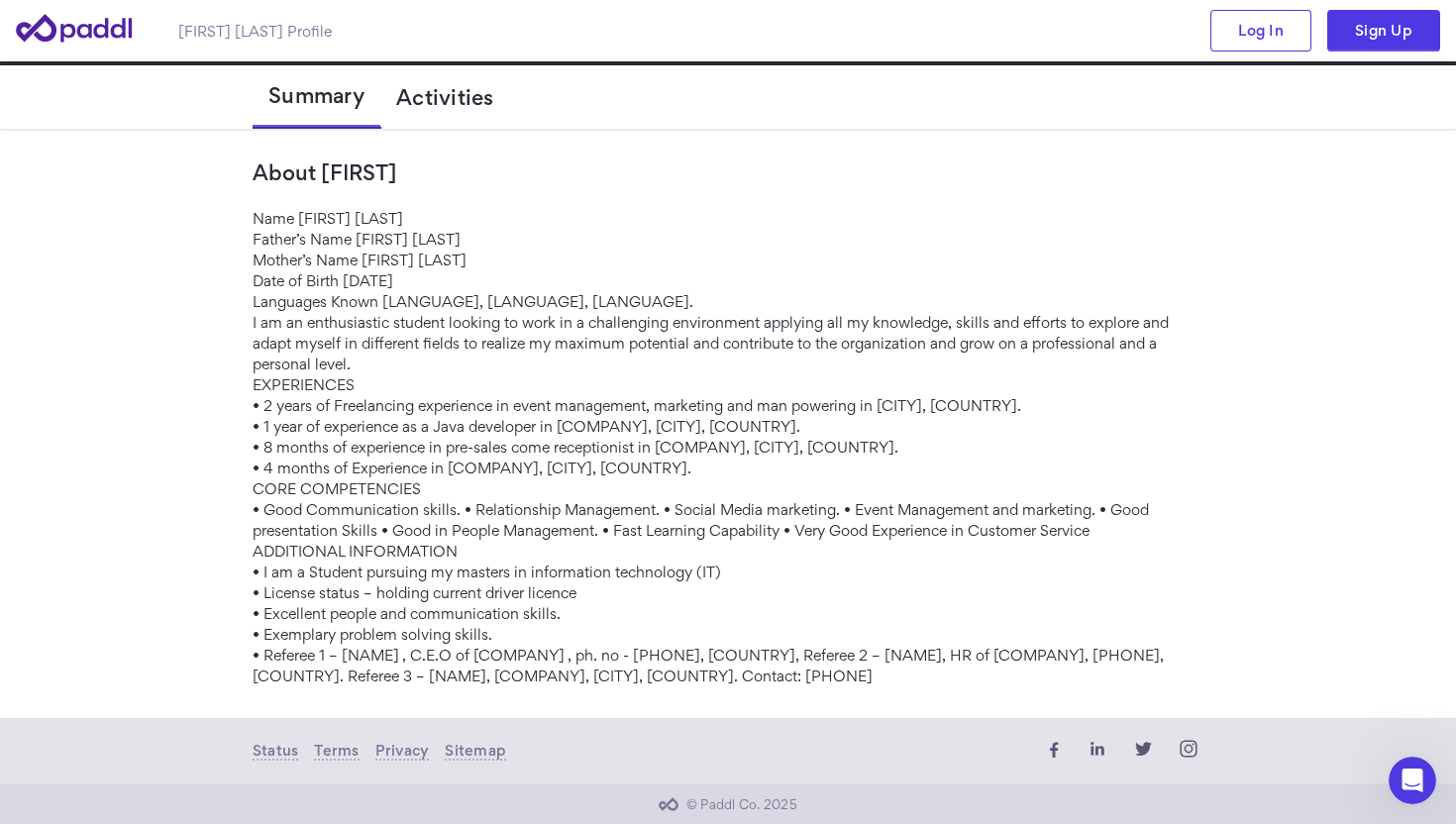 click on "Activities" at bounding box center (445, 97) 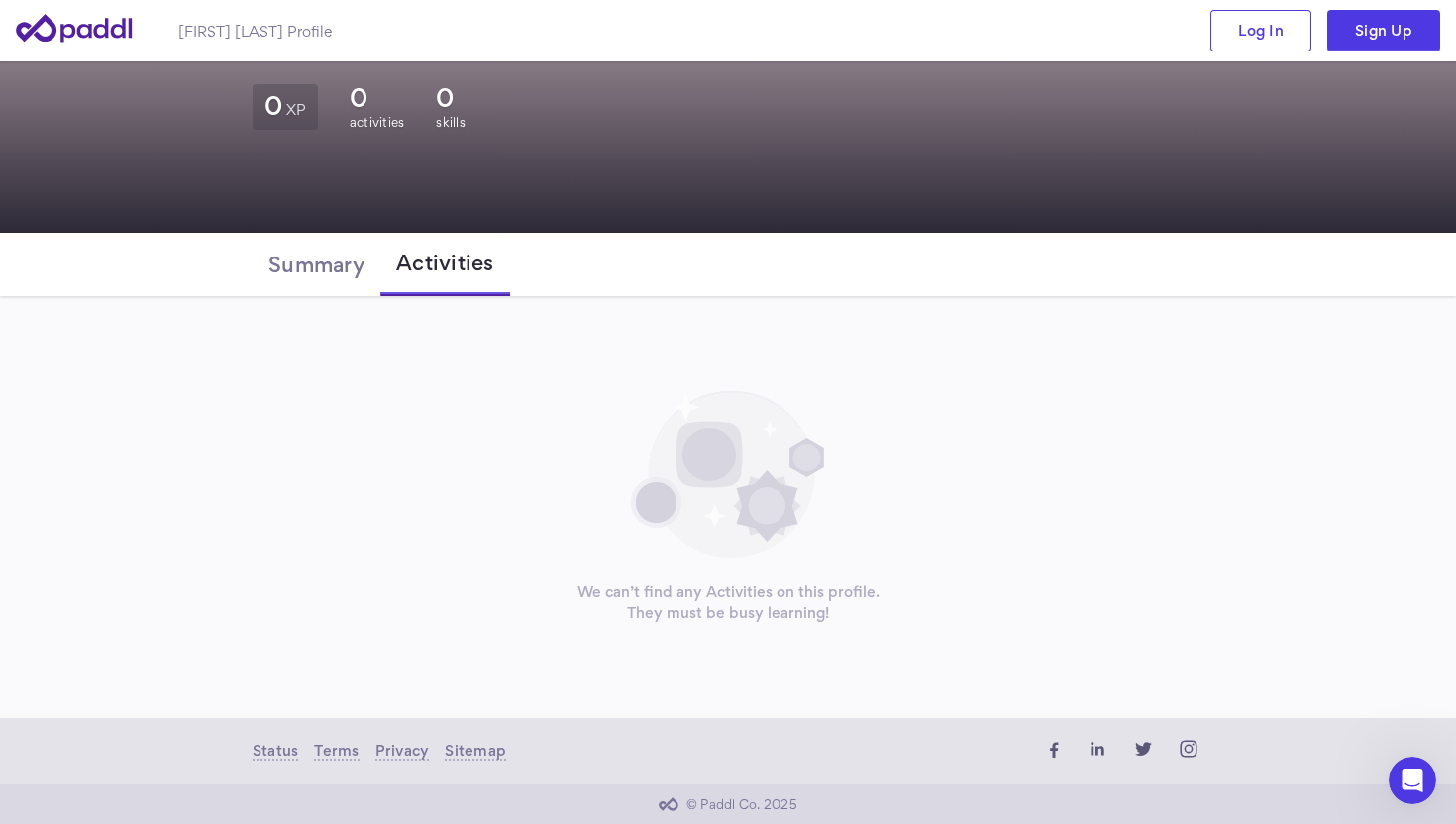 scroll, scrollTop: 225, scrollLeft: 0, axis: vertical 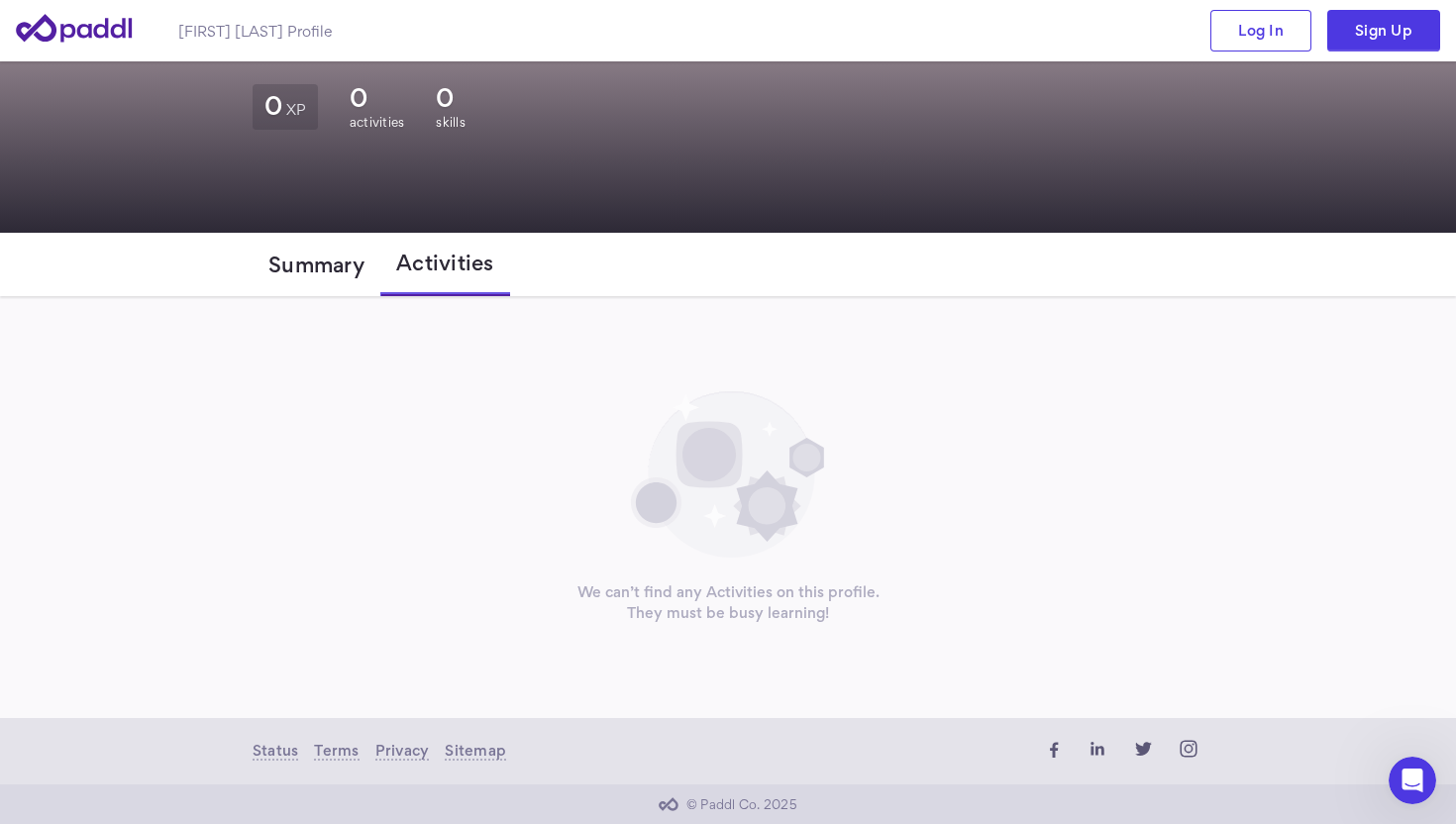 click on "Summary" at bounding box center (316, 264) 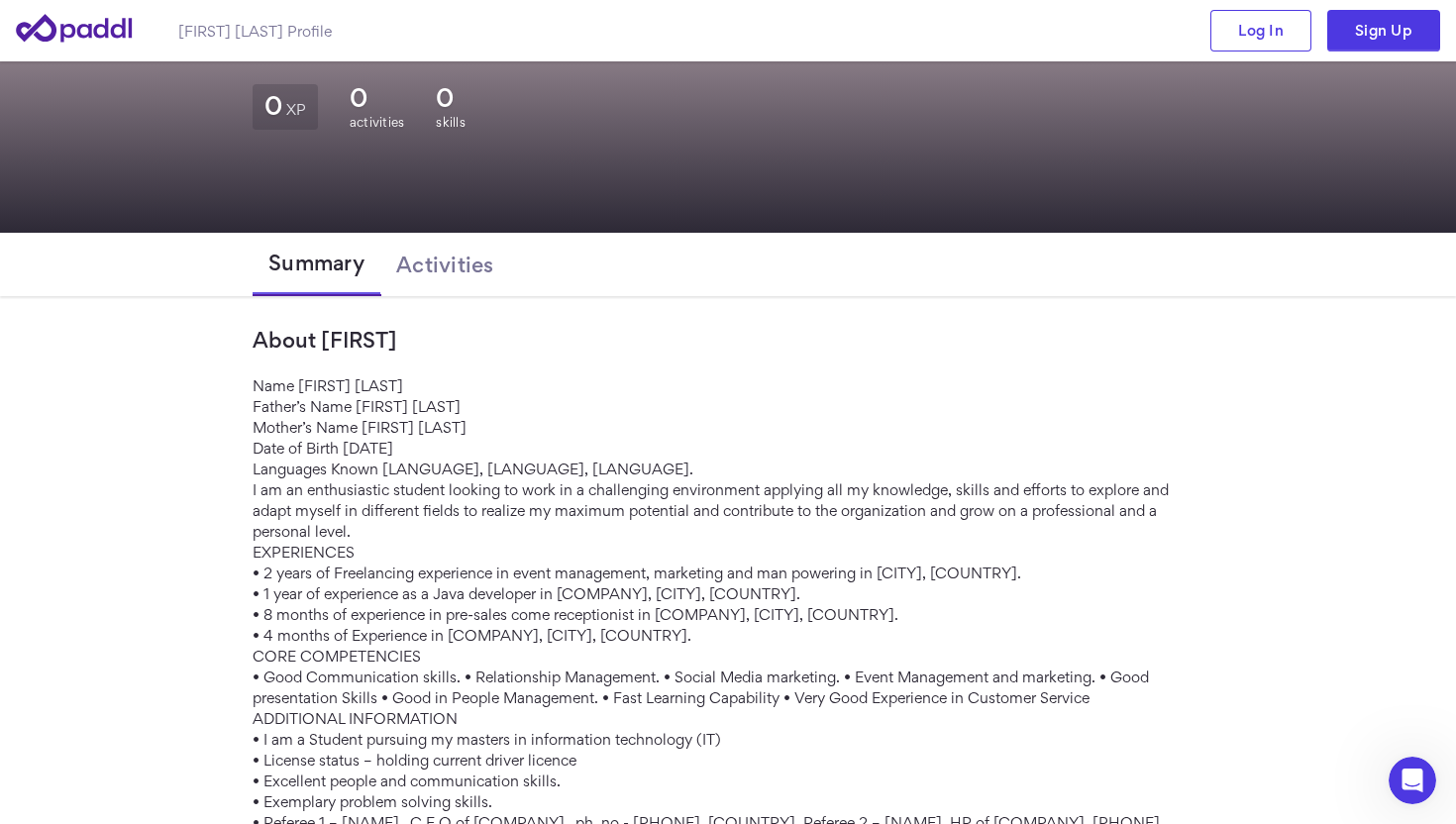 click on "About [FIRST]" at bounding box center [728, 340] 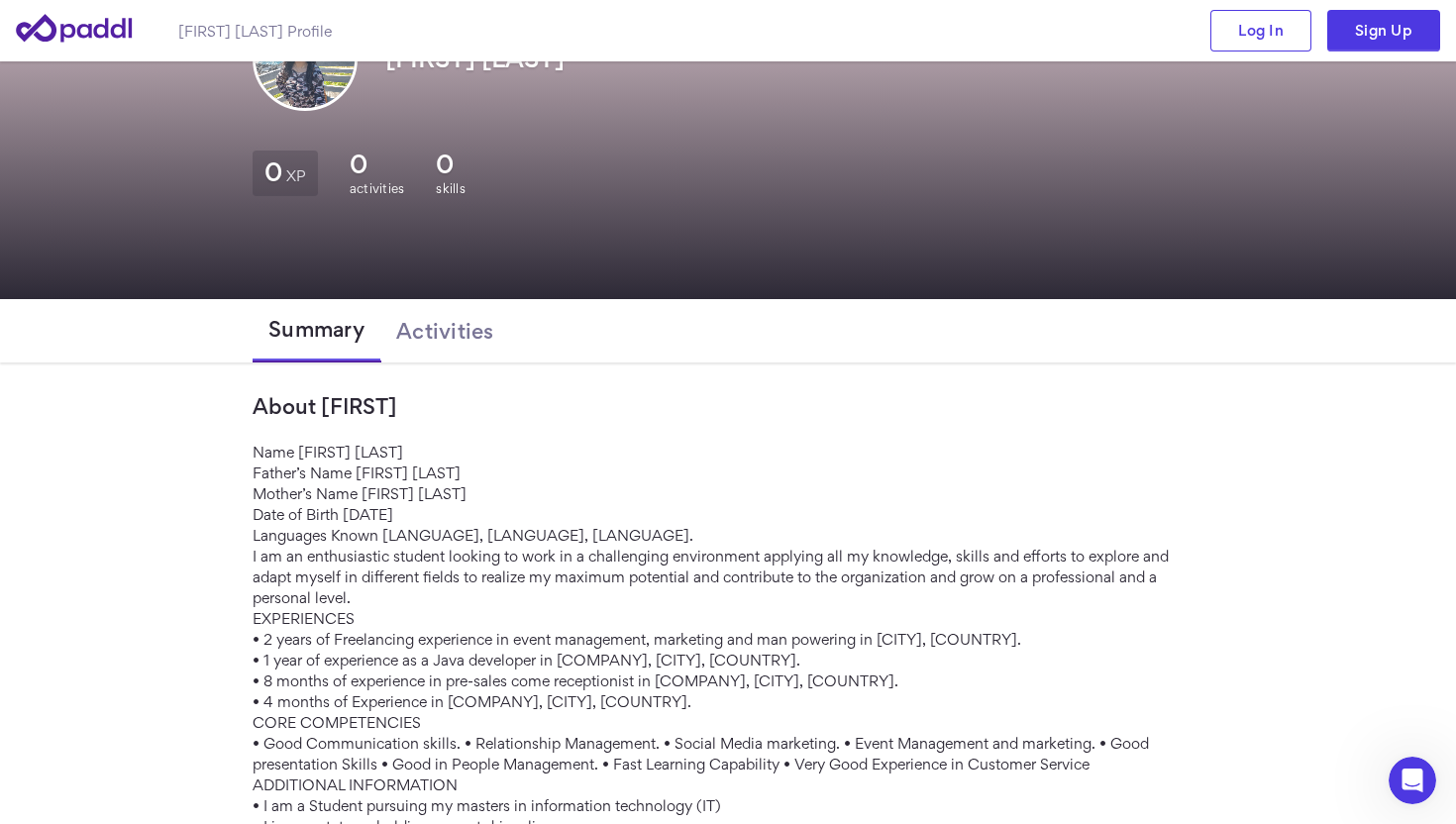 scroll, scrollTop: 119, scrollLeft: 0, axis: vertical 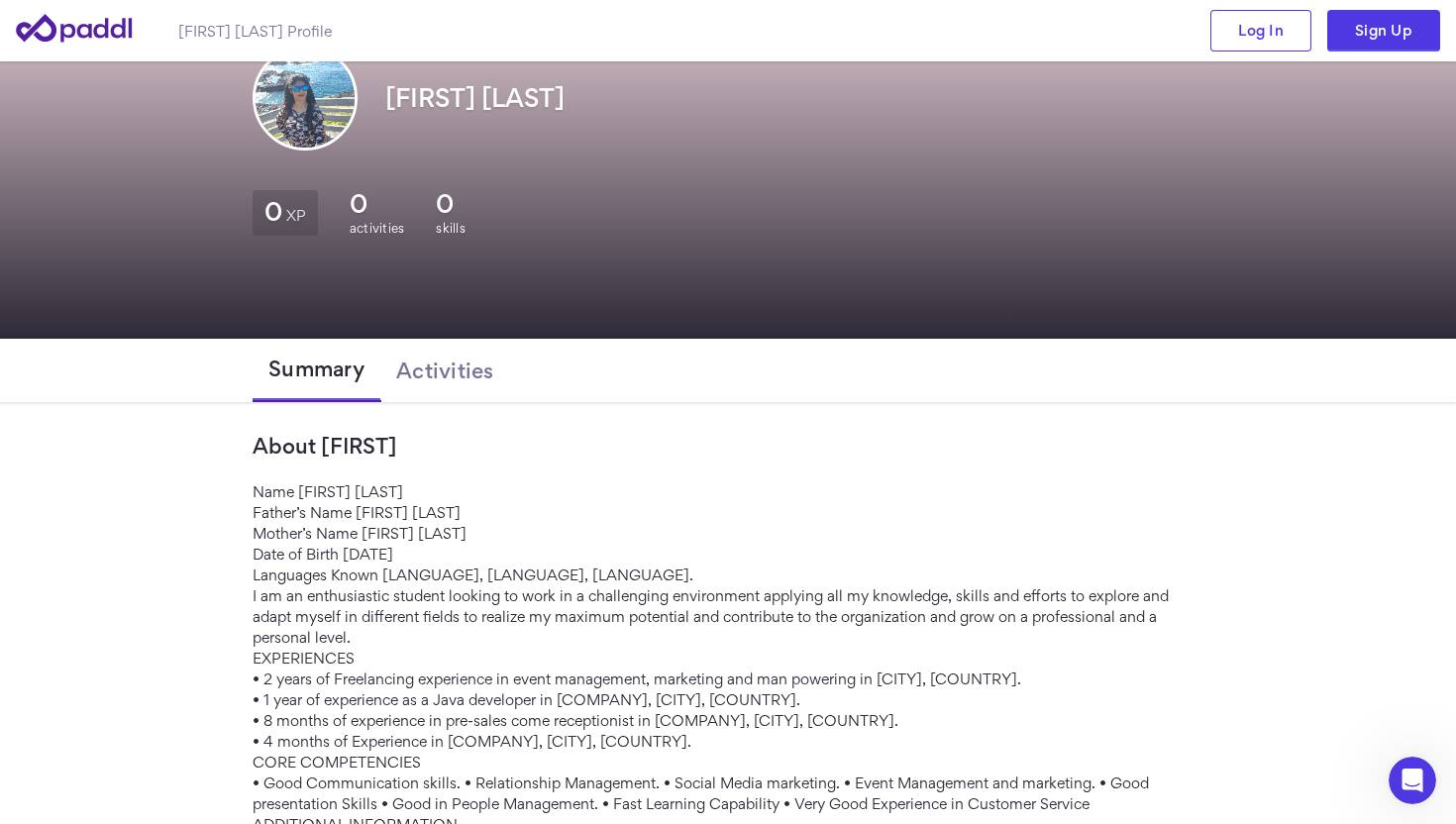 click at bounding box center [305, 98] 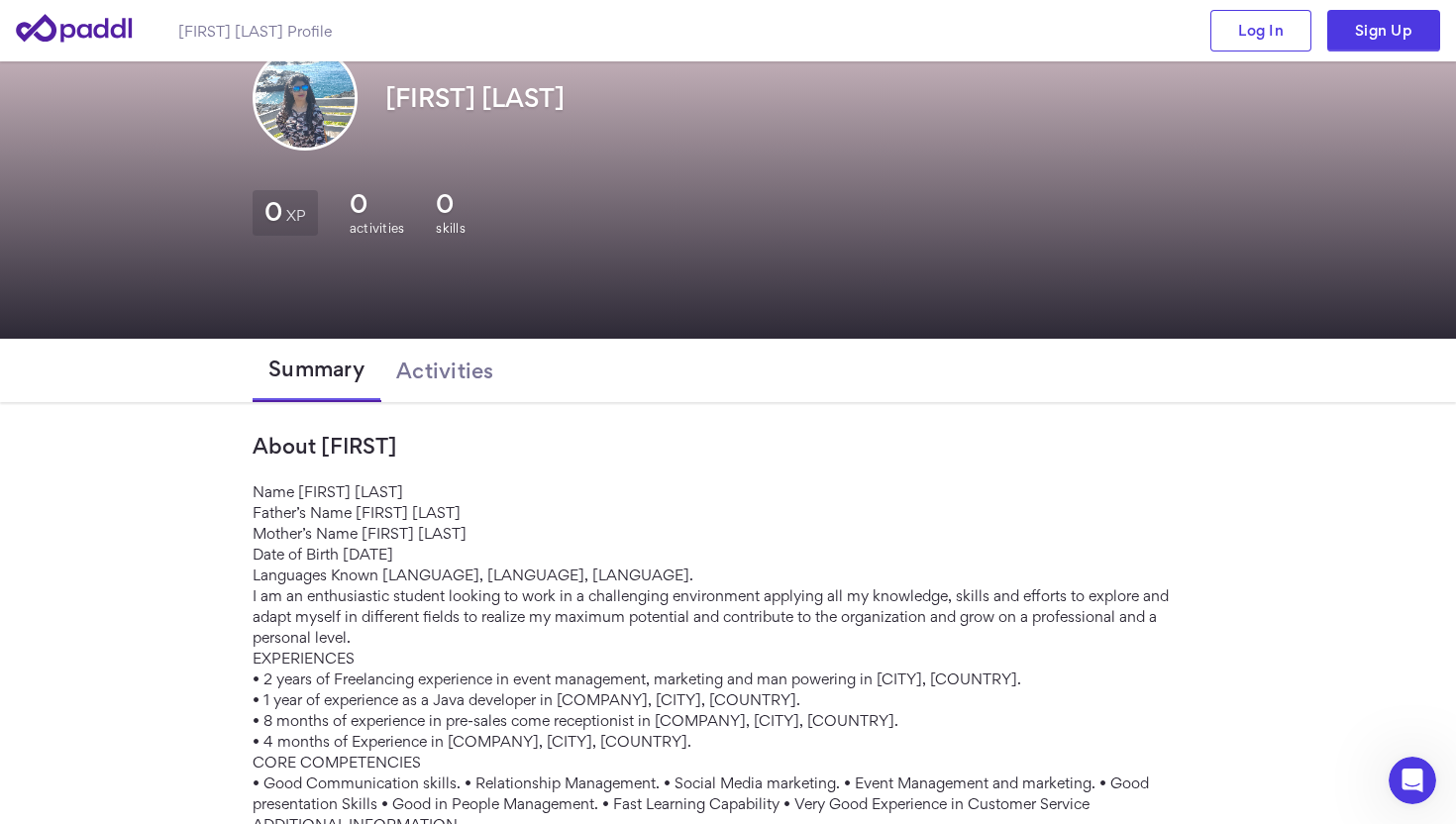 click on "About [FIRST] Name	[FIRST] [LAST] Father’s Name	[NAME] Mother’s Name	[NAME] Date of Birth	[DATE] Languages Known	Kannada, English, Hindi. I am an enthusiastic student looking to work in a challenging environment applying all my knowledge, skills and efforts to explore and adapt myself in different fields to realize my maximum potential and contribute to the organization and grow on a professional and a personal level. EXPERIENCES •	2 years of Freelancing experience in event management, marketing and man powering in [CITY], India. •	1 year of experience as a Java developer in Blue Ray Solutions, [CITY], India. •	8 months of experience in pre-sales come receptionist in Lotus Developers, [CITY], India. •	4 months of Experience in YML Migration Services, [CITY], [COUNTRY]. CORE COMPETENCIES ADDITIONAL INFORMATION •	I am a Student pursuing my masters in information technology (IT) •	License status – holding current driver licence" at bounding box center [728, 696] 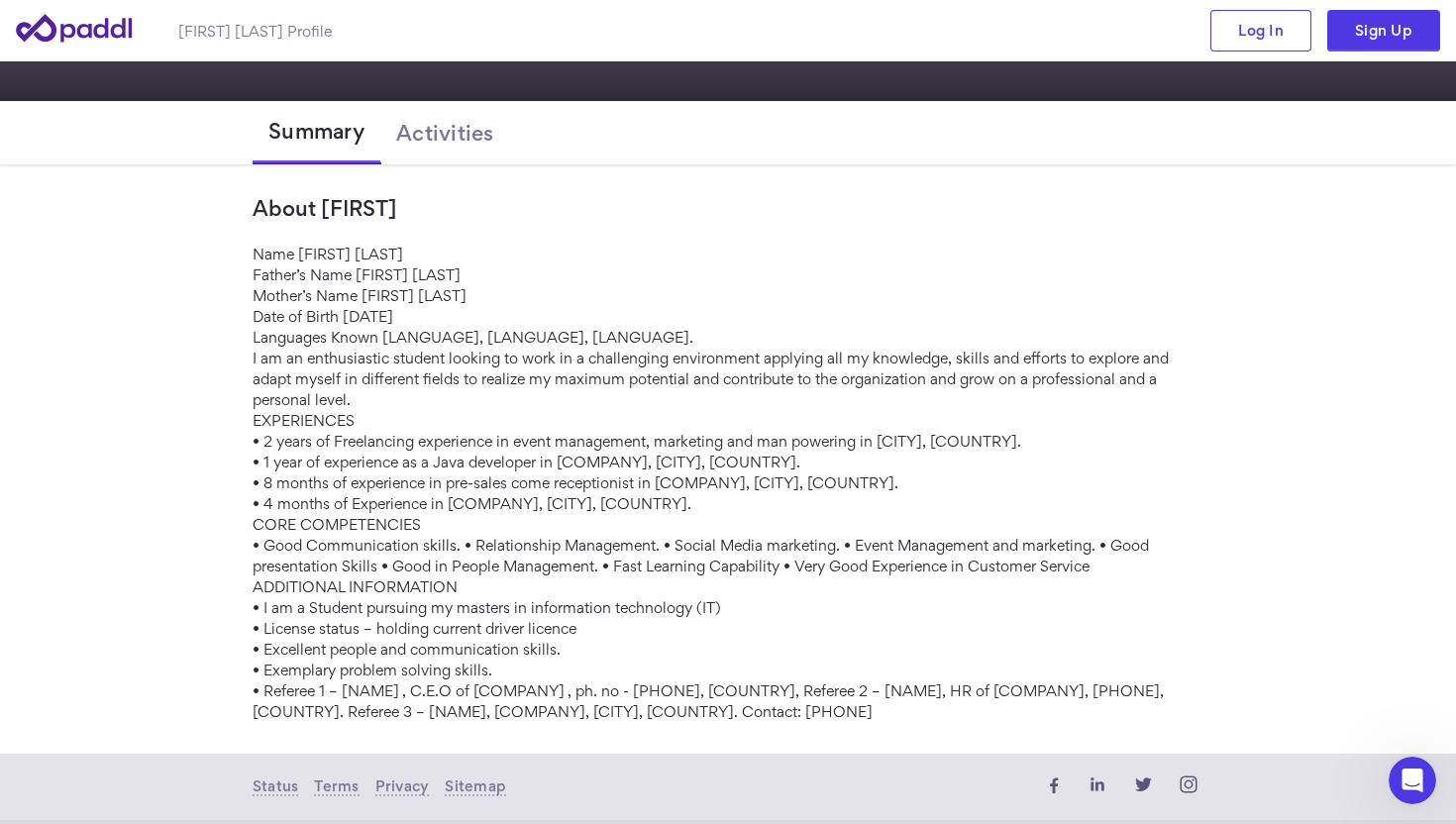 scroll, scrollTop: 392, scrollLeft: 0, axis: vertical 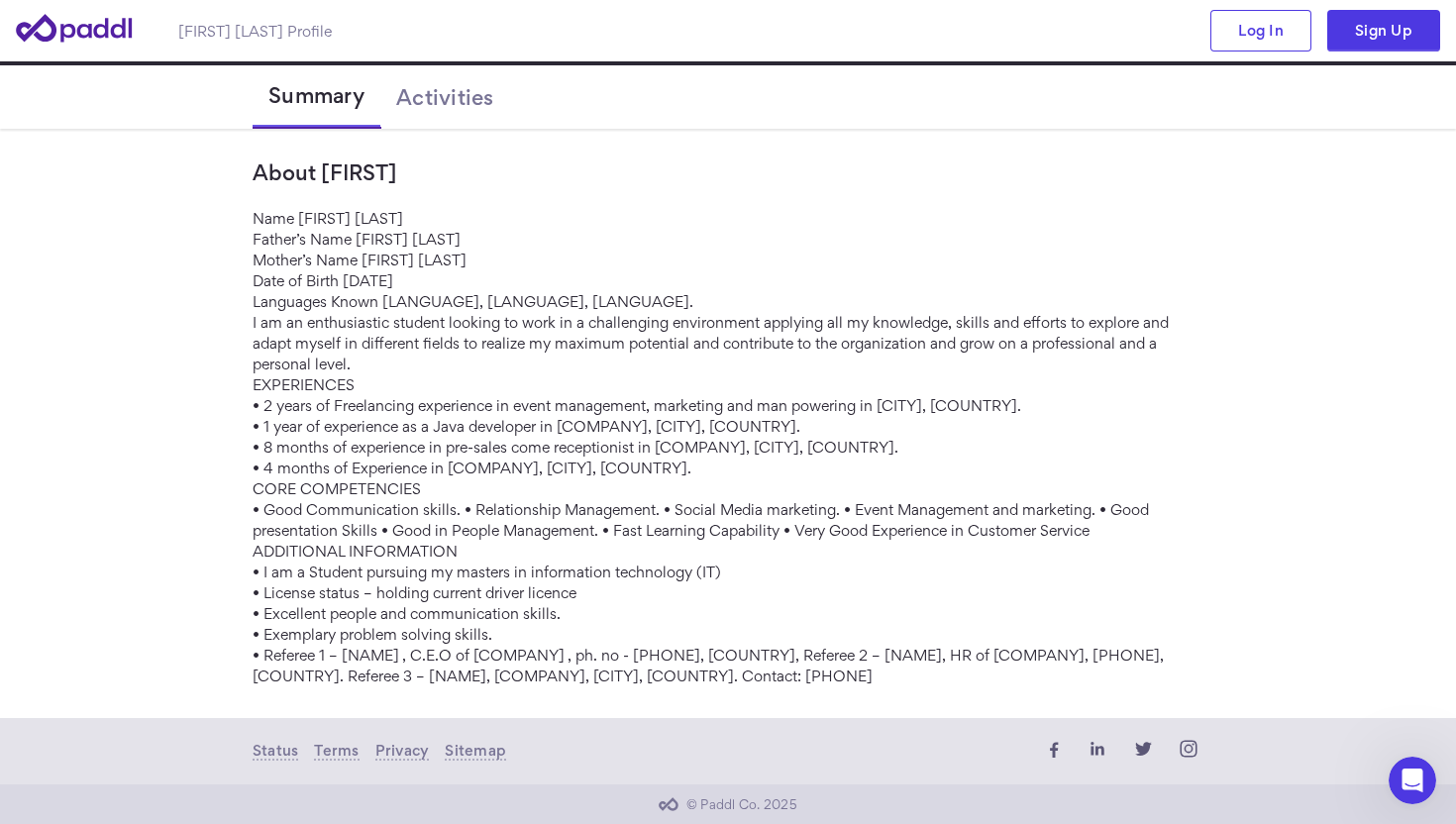 drag, startPoint x: 298, startPoint y: 216, endPoint x: 486, endPoint y: 218, distance: 188.01064 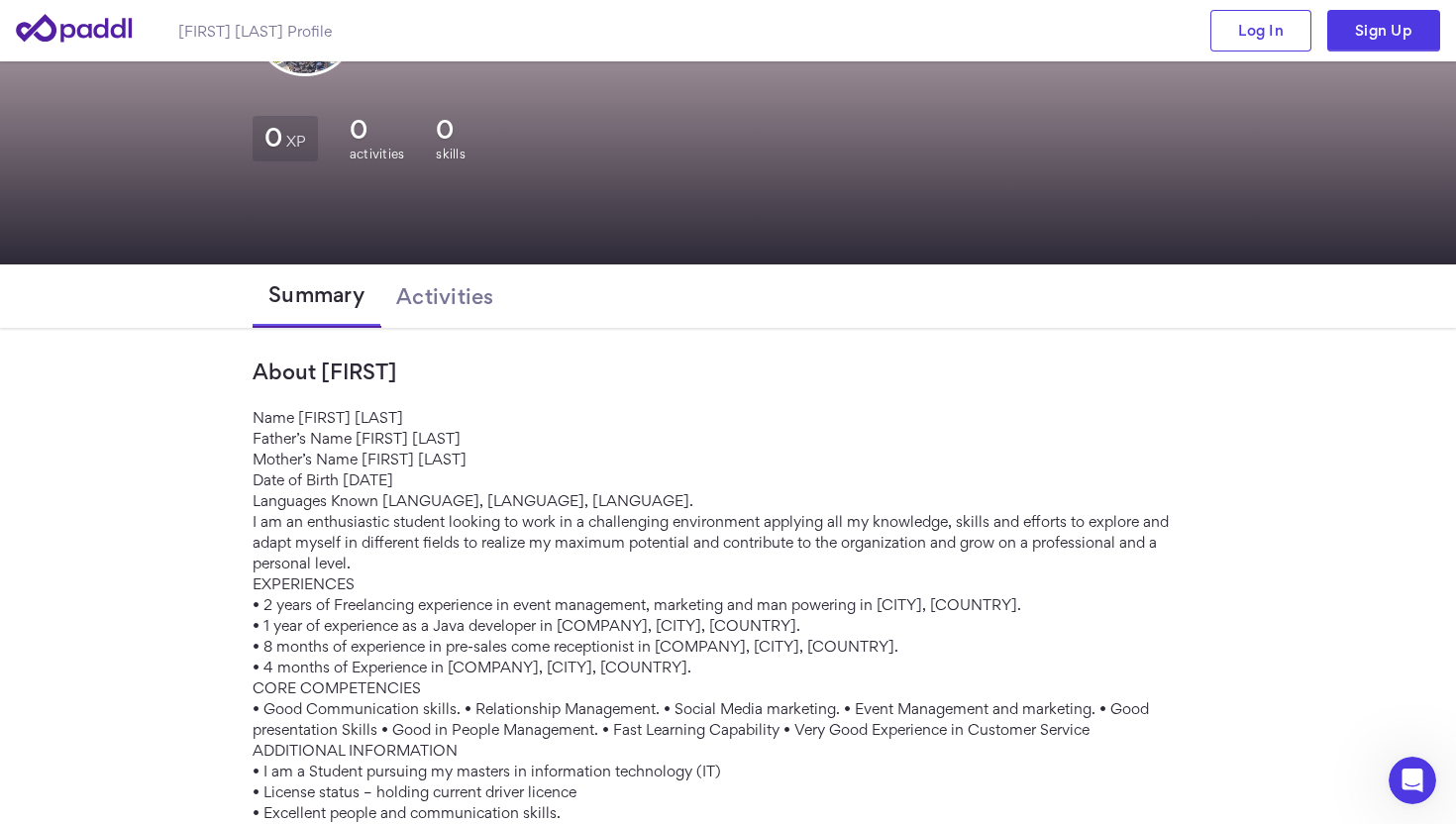 scroll, scrollTop: 194, scrollLeft: 0, axis: vertical 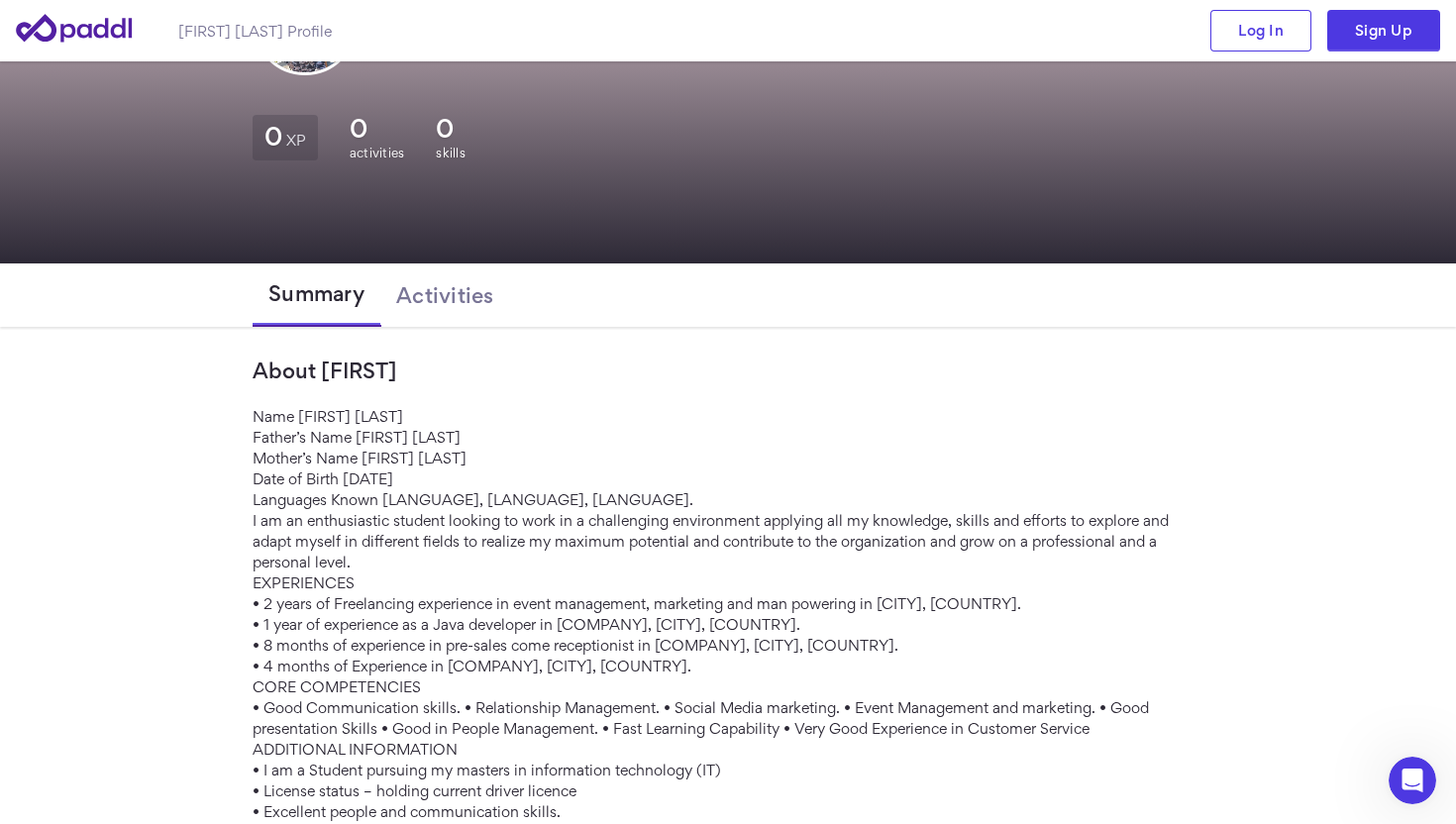 click on "Name	[FIRST] [LAST] Father’s Name	[NAME] Mother’s Name	[NAME] Date of Birth	[DATE] Languages Known	Kannada, English, Hindi. I am an enthusiastic student looking to work in a challenging environment applying all my knowledge, skills and efforts to explore and adapt myself in different fields to realize my maximum potential and contribute to the organization and grow on a professional and a personal level. EXPERIENCES •	2 years of Freelancing experience in event management, marketing and man powering in [CITY], India. •	1 year of experience as a Java developer in Blue Ray Solutions, [CITY], India. •	8 months of experience in pre-sales come receptionist in Lotus Developers, [CITY], India. •	4 months of Experience in YML Migration Services, [CITY], [COUNTRY]. CORE COMPETENCIES ADDITIONAL INFORMATION •	I am a Student pursuing my masters in information technology (IT) •	License status – holding current driver licence  •	Exemplary problem solving skills." at bounding box center (728, 645) 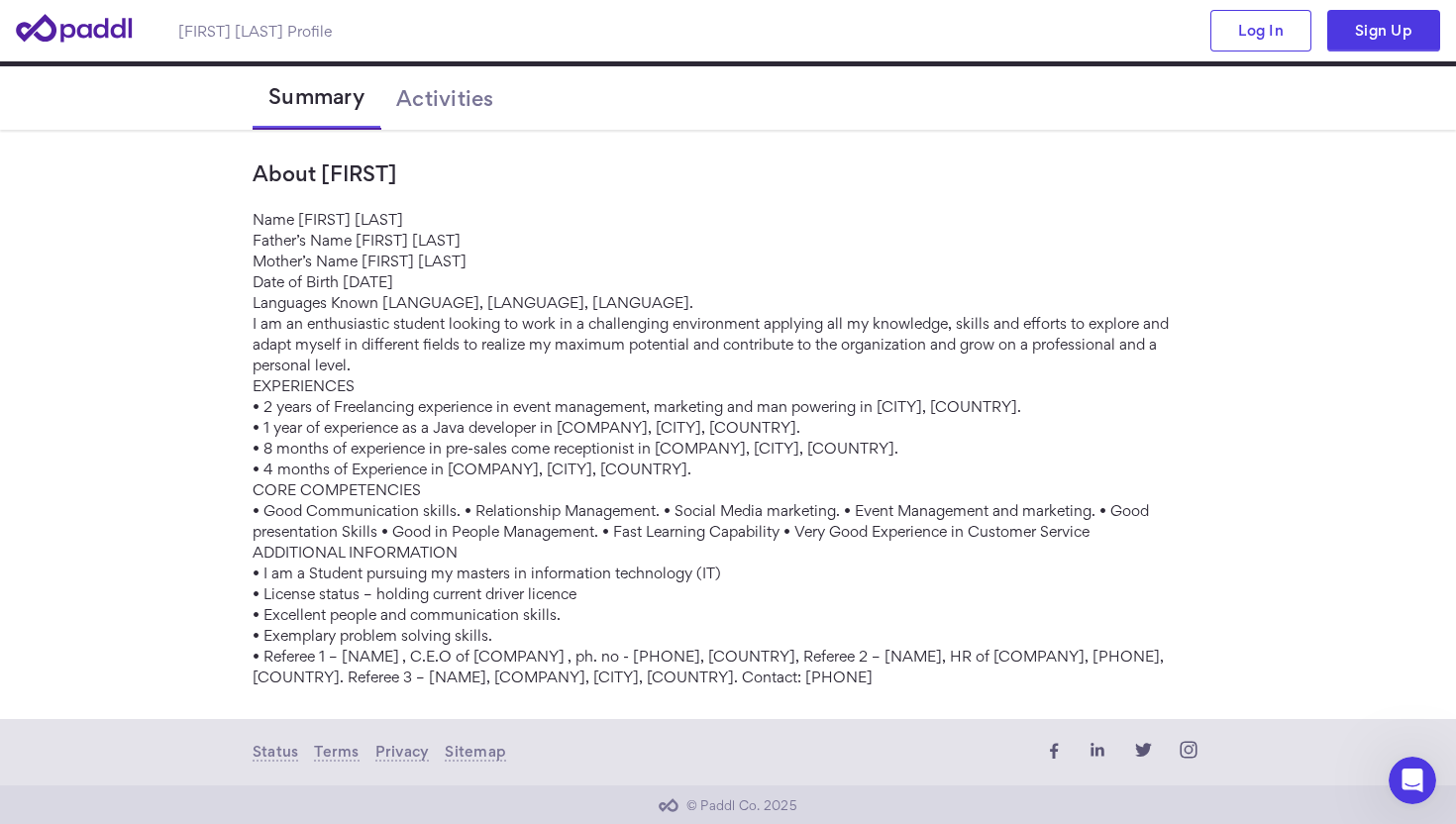 scroll, scrollTop: 392, scrollLeft: 0, axis: vertical 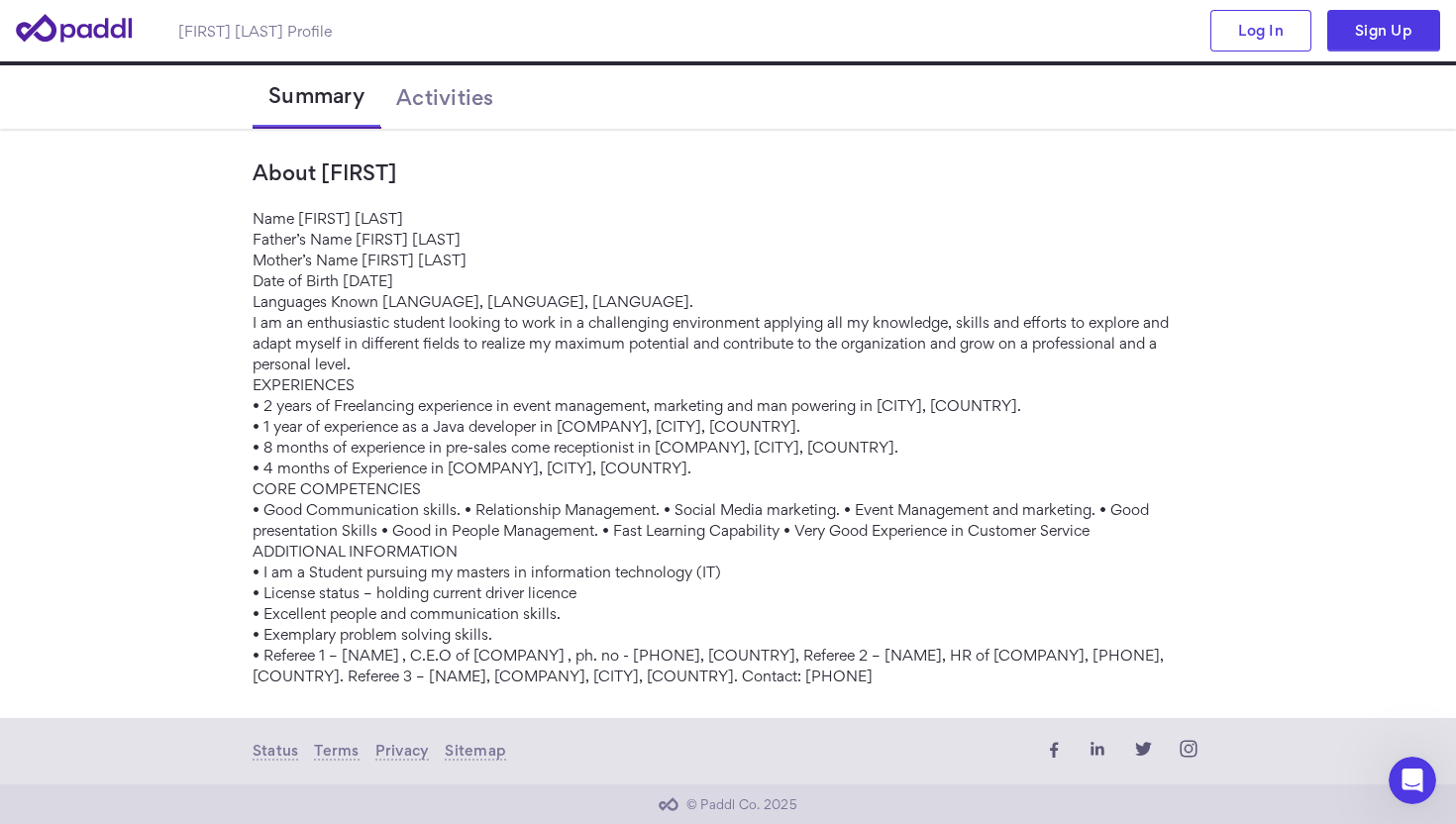drag, startPoint x: 301, startPoint y: 218, endPoint x: 486, endPoint y: 218, distance: 185 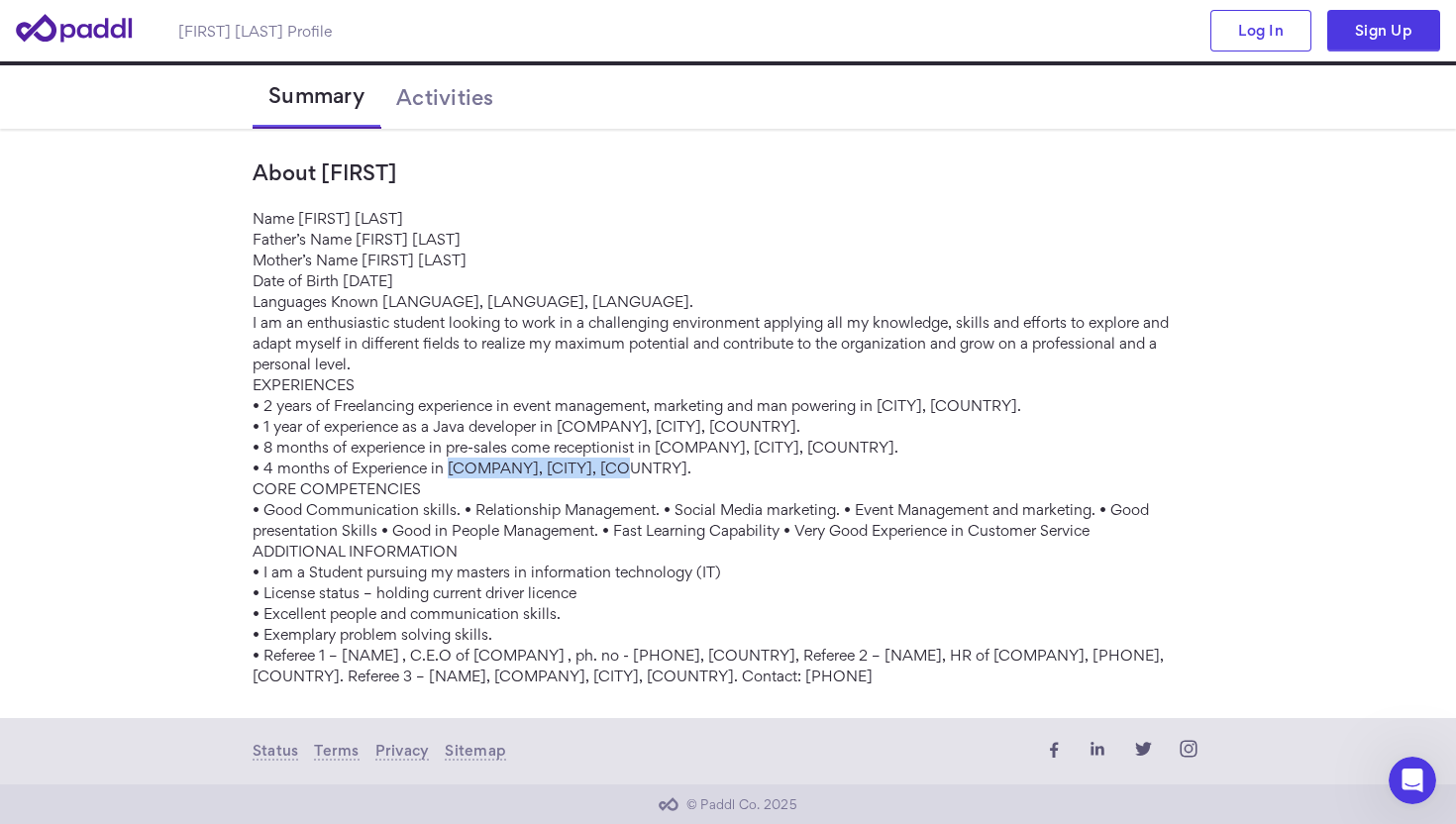 drag, startPoint x: 448, startPoint y: 468, endPoint x: 606, endPoint y: 472, distance: 158.05062 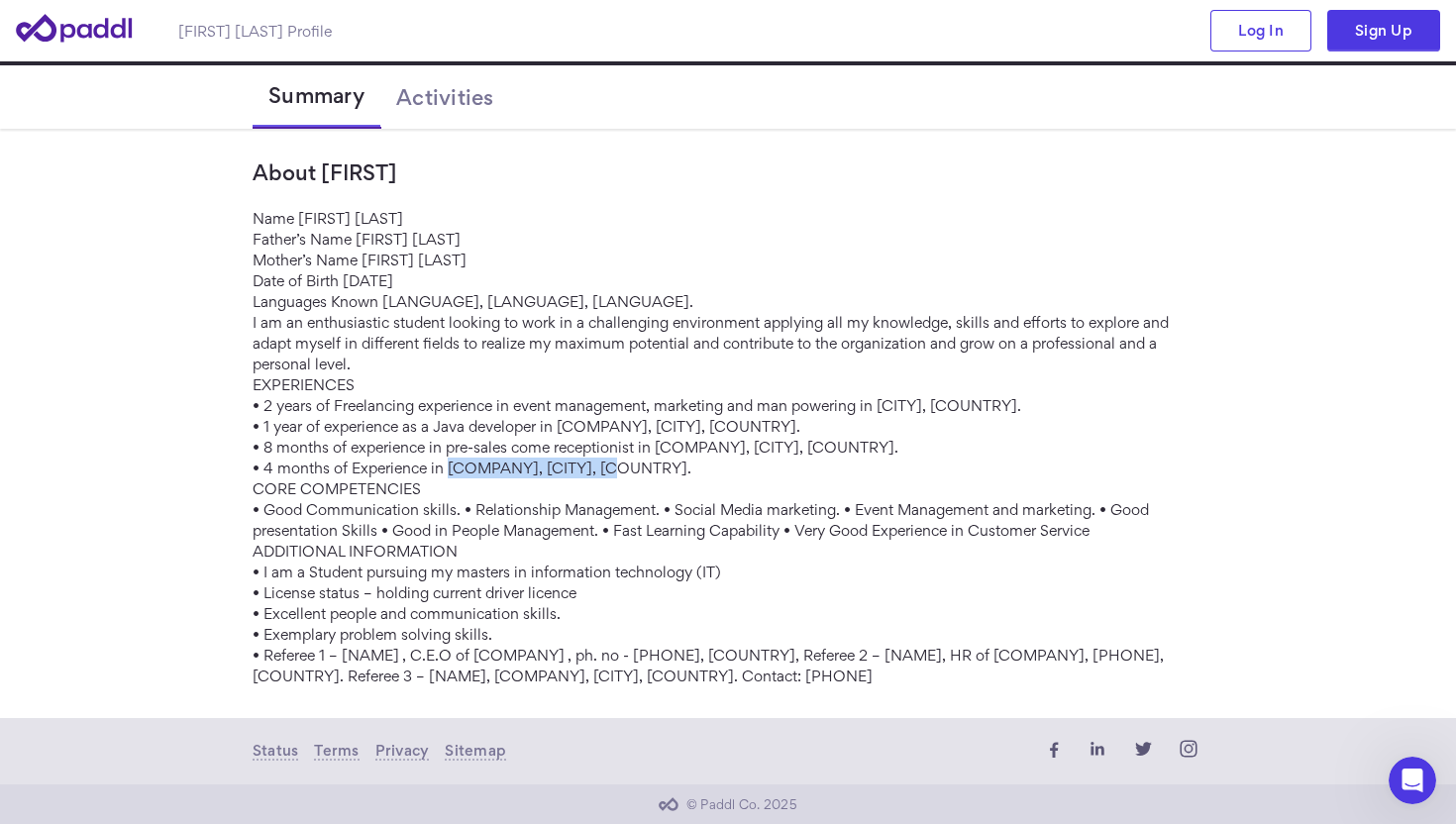 copy on "YML Migration Service" 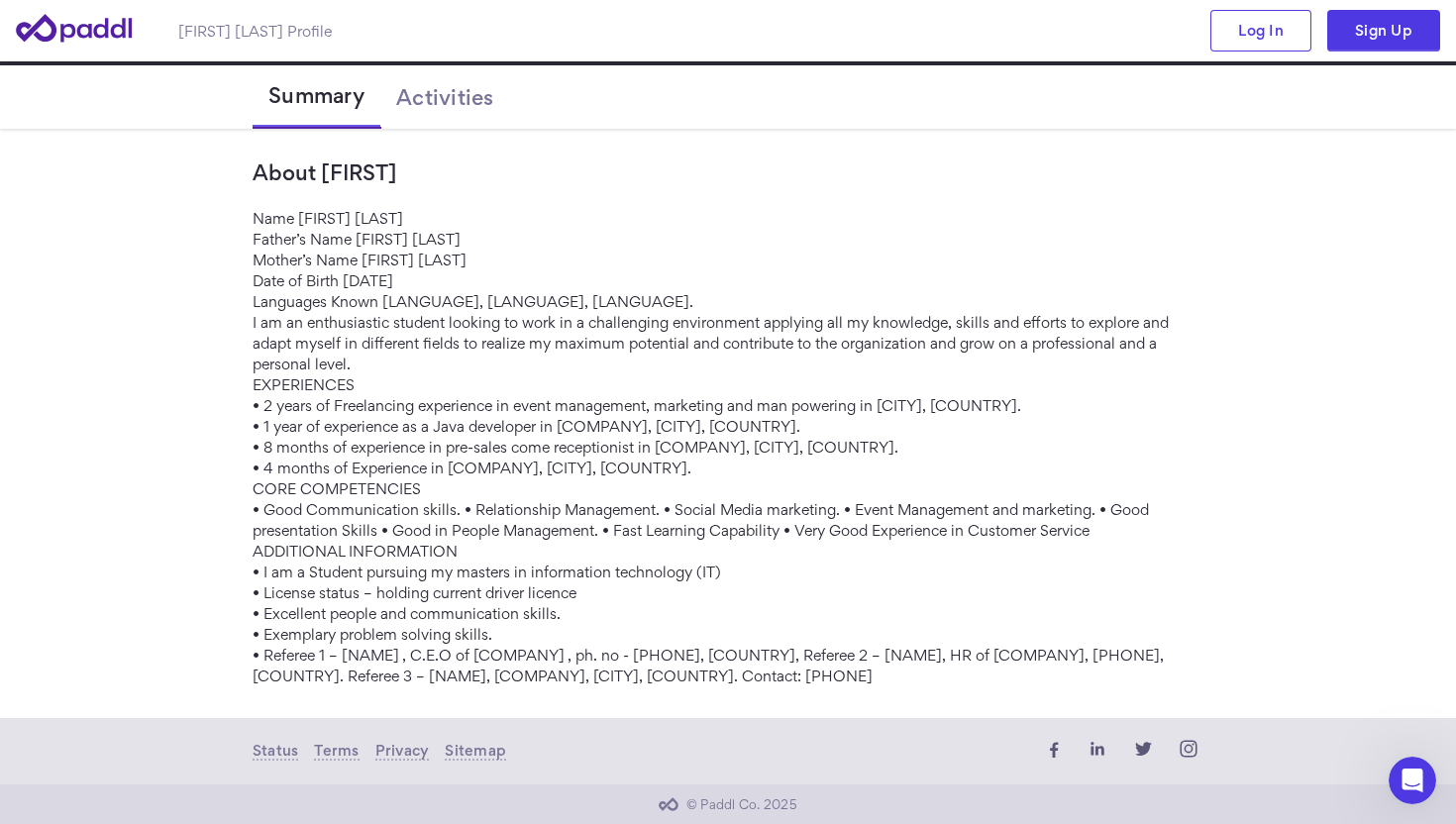click on "Name	[FIRST] [LAST] Father’s Name	[NAME] Mother’s Name	[NAME] Date of Birth	[DATE] Languages Known	Kannada, English, Hindi. I am an enthusiastic student looking to work in a challenging environment applying all my knowledge, skills and efforts to explore and adapt myself in different fields to realize my maximum potential and contribute to the organization and grow on a professional and a personal level. EXPERIENCES •	2 years of Freelancing experience in event management, marketing and man powering in [CITY], India. •	1 year of experience as a Java developer in Blue Ray Solutions, [CITY], India. •	8 months of experience in pre-sales come receptionist in Lotus Developers, [CITY], India. •	4 months of Experience in YML Migration Services, [CITY], [COUNTRY]. CORE COMPETENCIES ADDITIONAL INFORMATION •	I am a Student pursuing my masters in information technology (IT) •	License status – holding current driver licence  •	Exemplary problem solving skills." at bounding box center (728, 447) 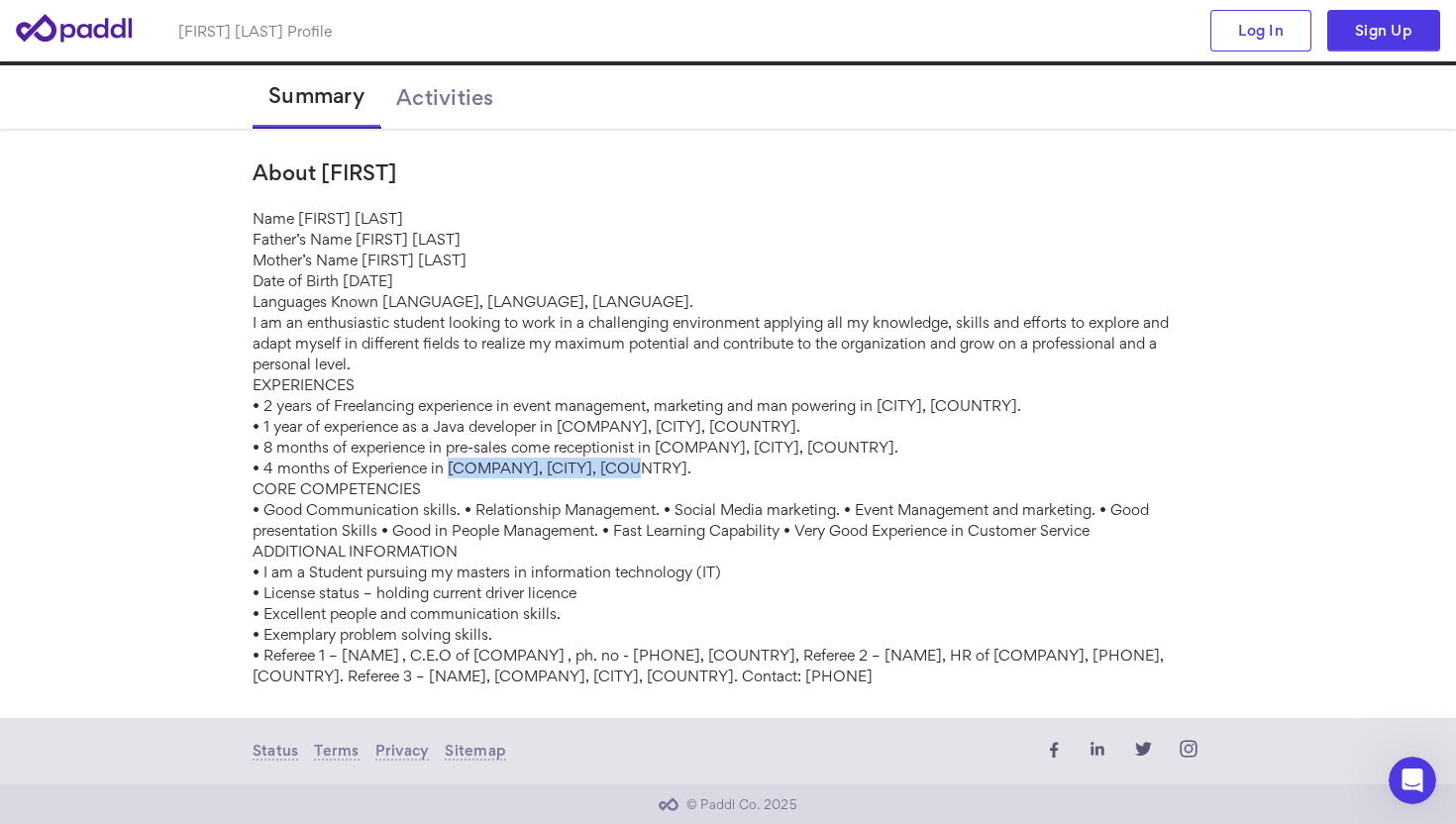 copy on "YML Migration Services," 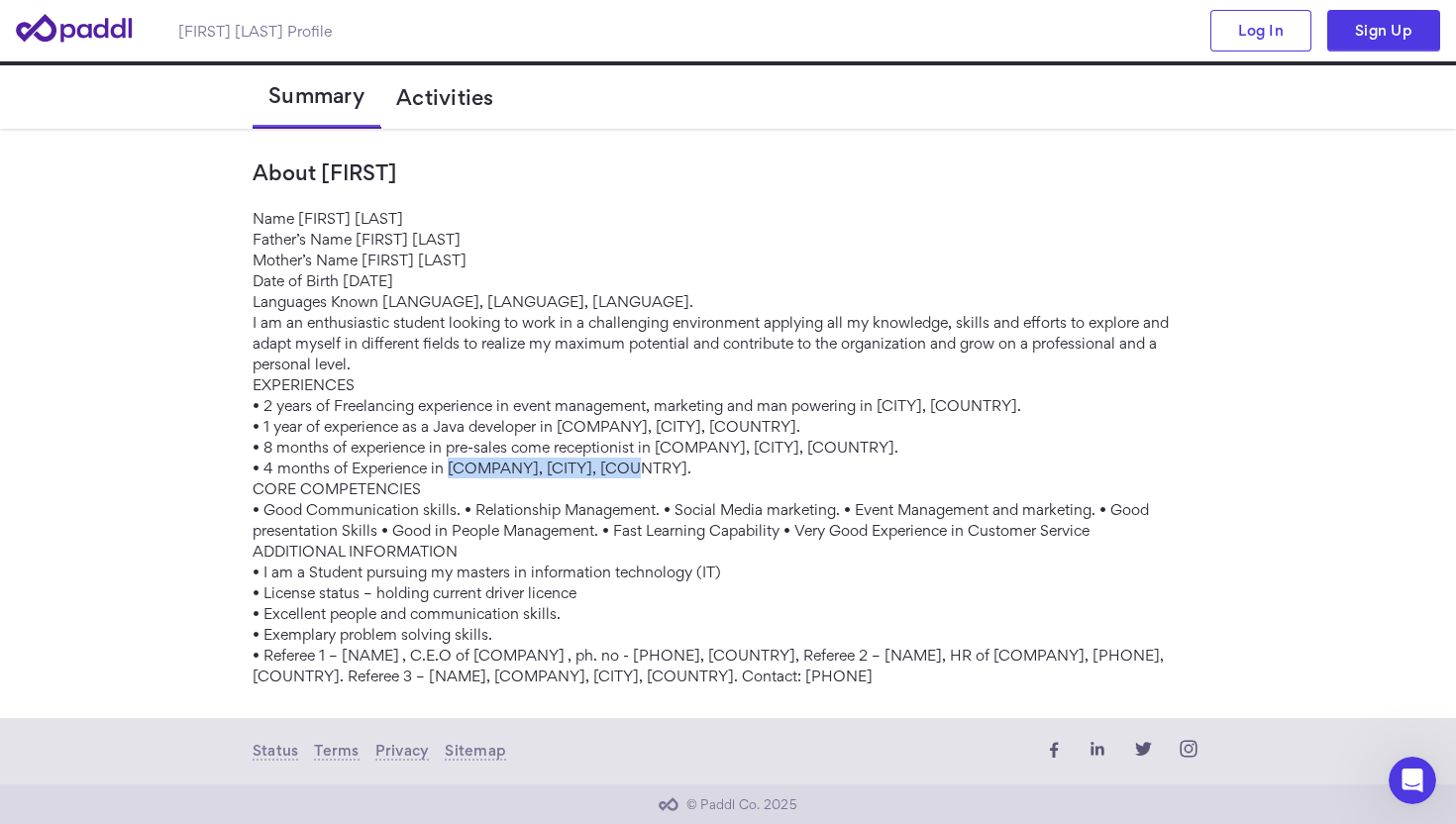 click on "Activities" at bounding box center [445, 97] 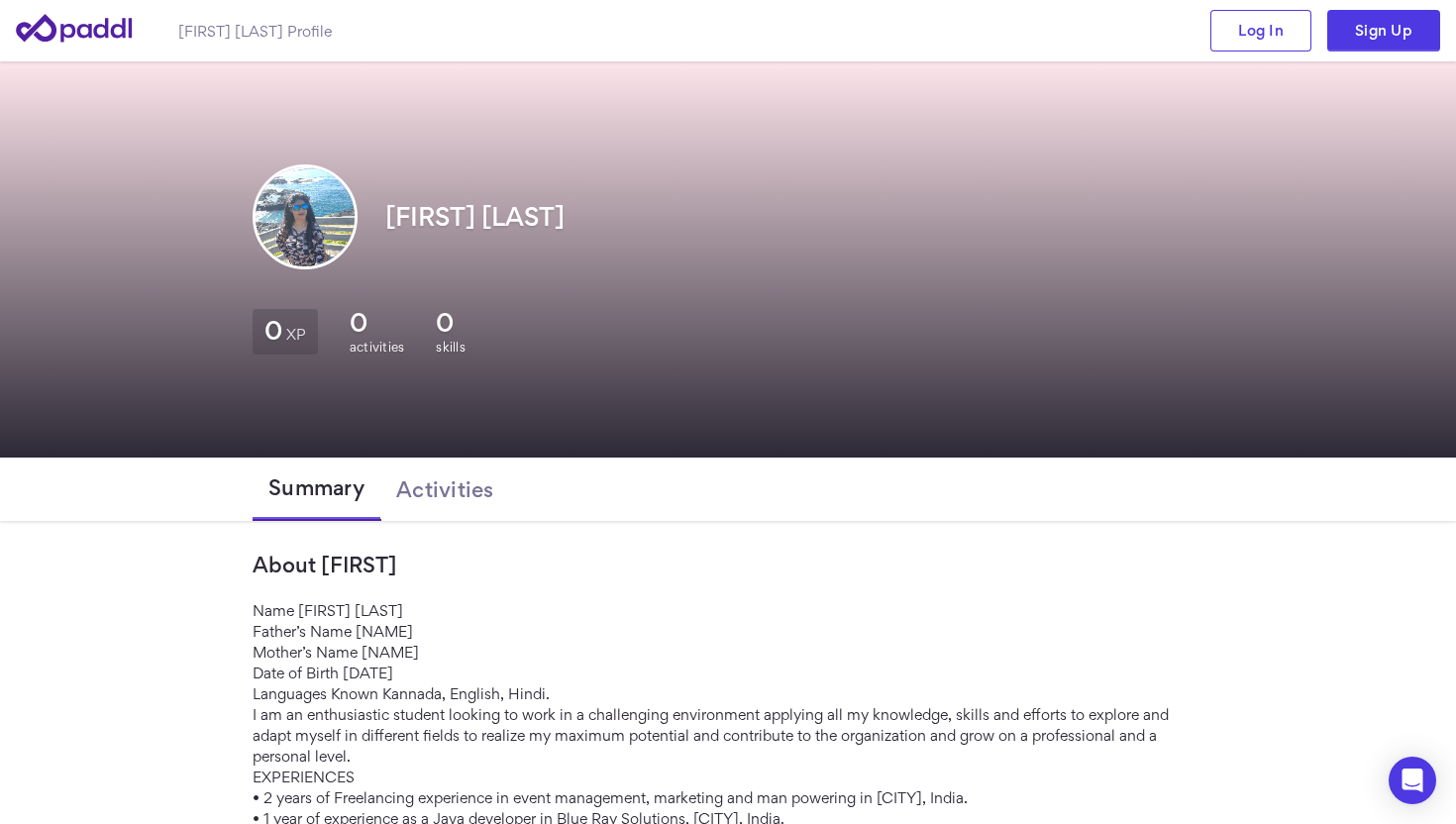 scroll, scrollTop: 0, scrollLeft: 0, axis: both 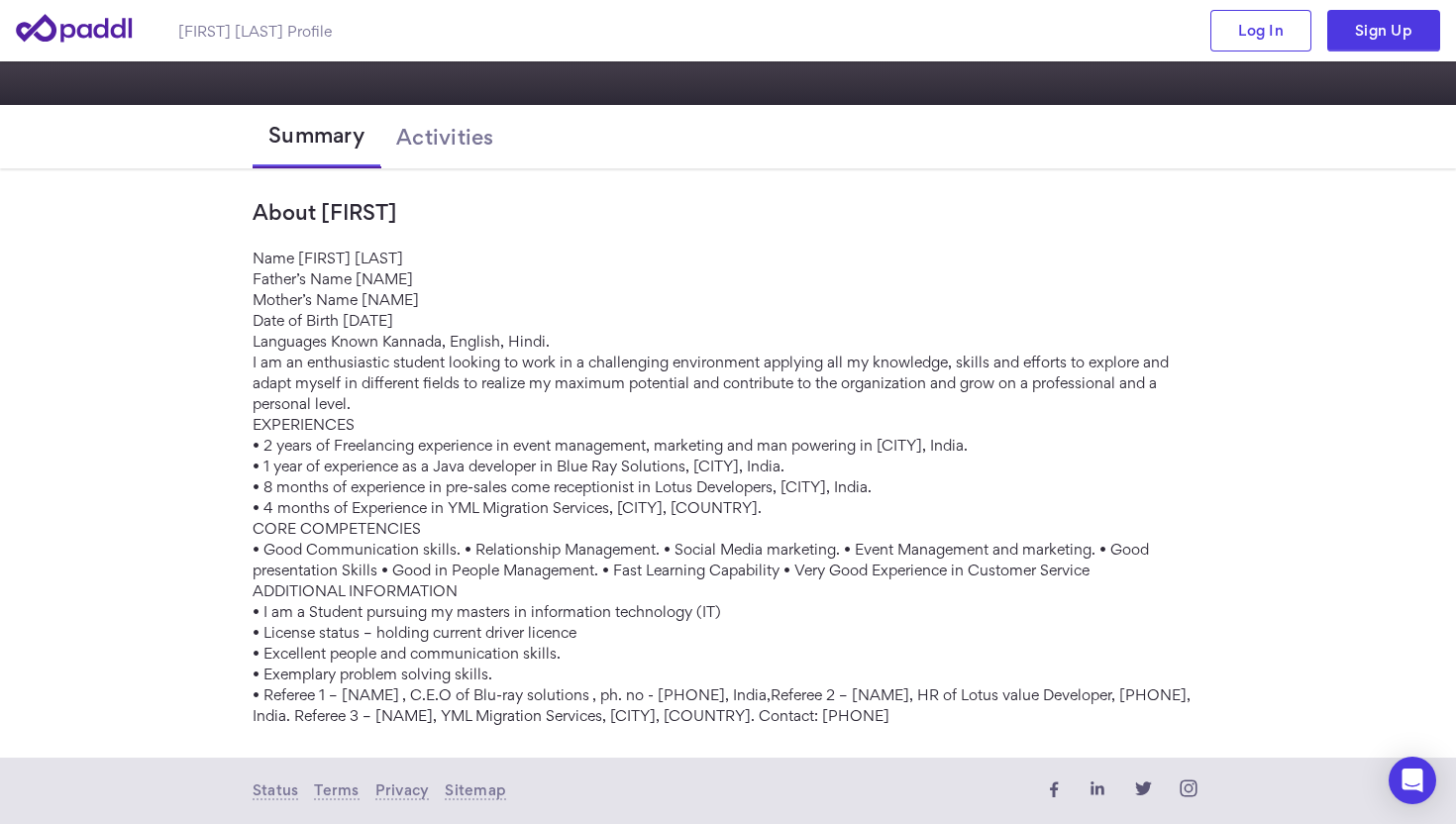 click on "Name	[FIRST] [LAST] Father’s Name	[NAME] Mother’s Name	[NAME] Date of Birth	[DATE] Languages Known	Kannada, English, Hindi. I am an enthusiastic student looking to work in a challenging environment applying all my knowledge, skills and efforts to explore and adapt myself in different fields to realize my maximum potential and contribute to the organization and grow on a professional and a personal level. EXPERIENCES •	2 years of Freelancing experience in event management, marketing and man powering in [CITY], India. •	1 year of experience as a Java developer in Blue Ray Solutions, [CITY], India. •	8 months of experience in pre-sales come receptionist in Lotus Developers, [CITY], India. •	4 months of Experience in YML Migration Services, [CITY], [COUNTRY]. CORE COMPETENCIES ADDITIONAL INFORMATION •	I am a Student pursuing my masters in information technology (IT) •	License status – holding current driver licence  •	Exemplary problem solving skills." at bounding box center (728, 486) 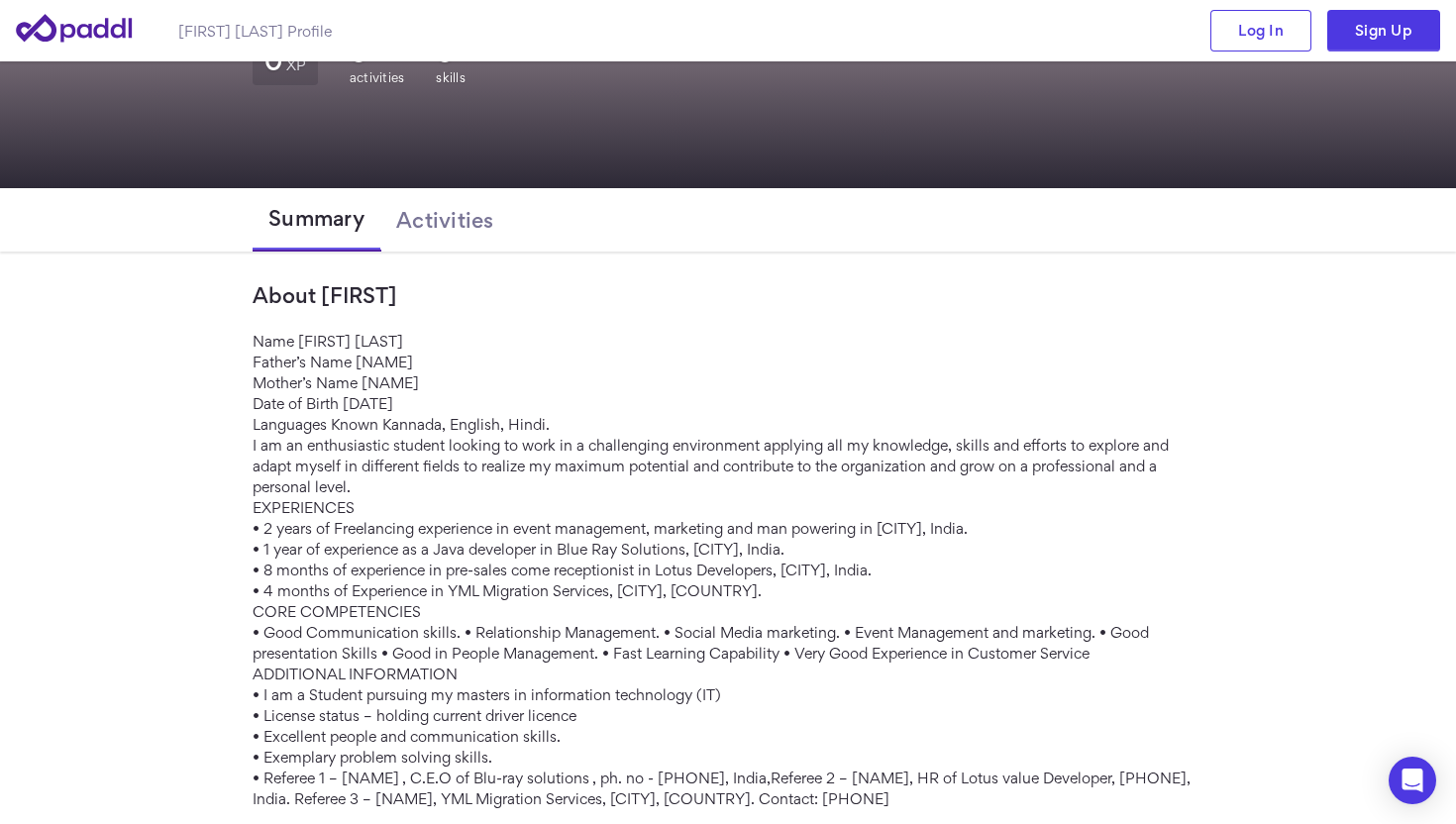 scroll, scrollTop: 234, scrollLeft: 0, axis: vertical 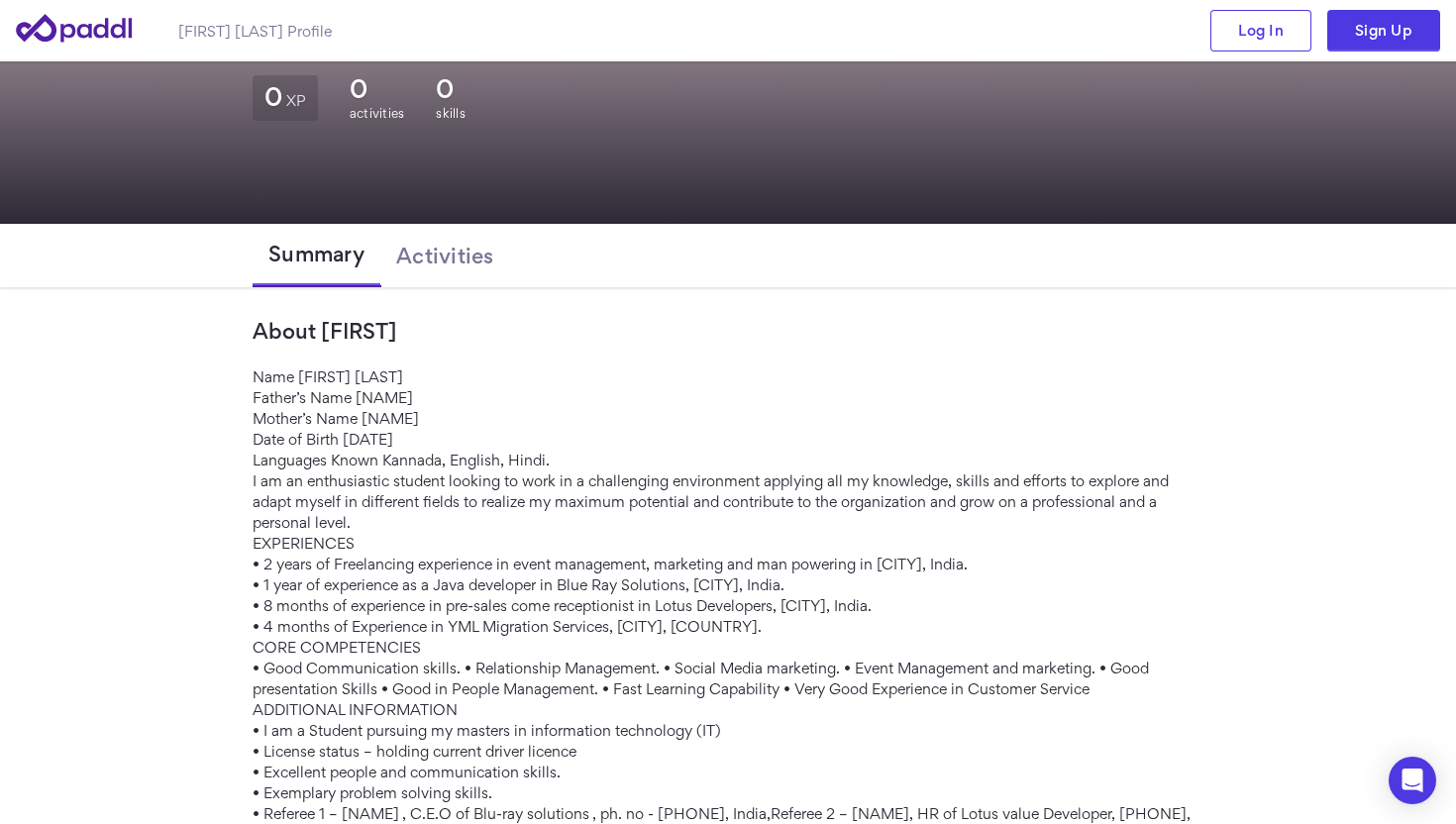 click on "About [FIRST] Name	[FIRST] [LAST] Father’s Name	[NAME] Mother’s Name	[NAME] Date of Birth	[DATE] Languages Known	Kannada, English, Hindi. I am an enthusiastic student looking to work in a challenging environment applying all my knowledge, skills and efforts to explore and adapt myself in different fields to realize my maximum potential and contribute to the organization and grow on a professional and a personal level. EXPERIENCES •	2 years of Freelancing experience in event management, marketing and man powering in [CITY], India. •	1 year of experience as a Java developer in Blue Ray Solutions, [CITY], India. •	8 months of experience in pre-sales come receptionist in Lotus Developers, [CITY], India. •	4 months of Experience in YML Migration Services, [CITY], [COUNTRY]. CORE COMPETENCIES ADDITIONAL INFORMATION •	I am a Student pursuing my masters in information technology (IT) •	License status – holding current driver licence" at bounding box center [728, 581] 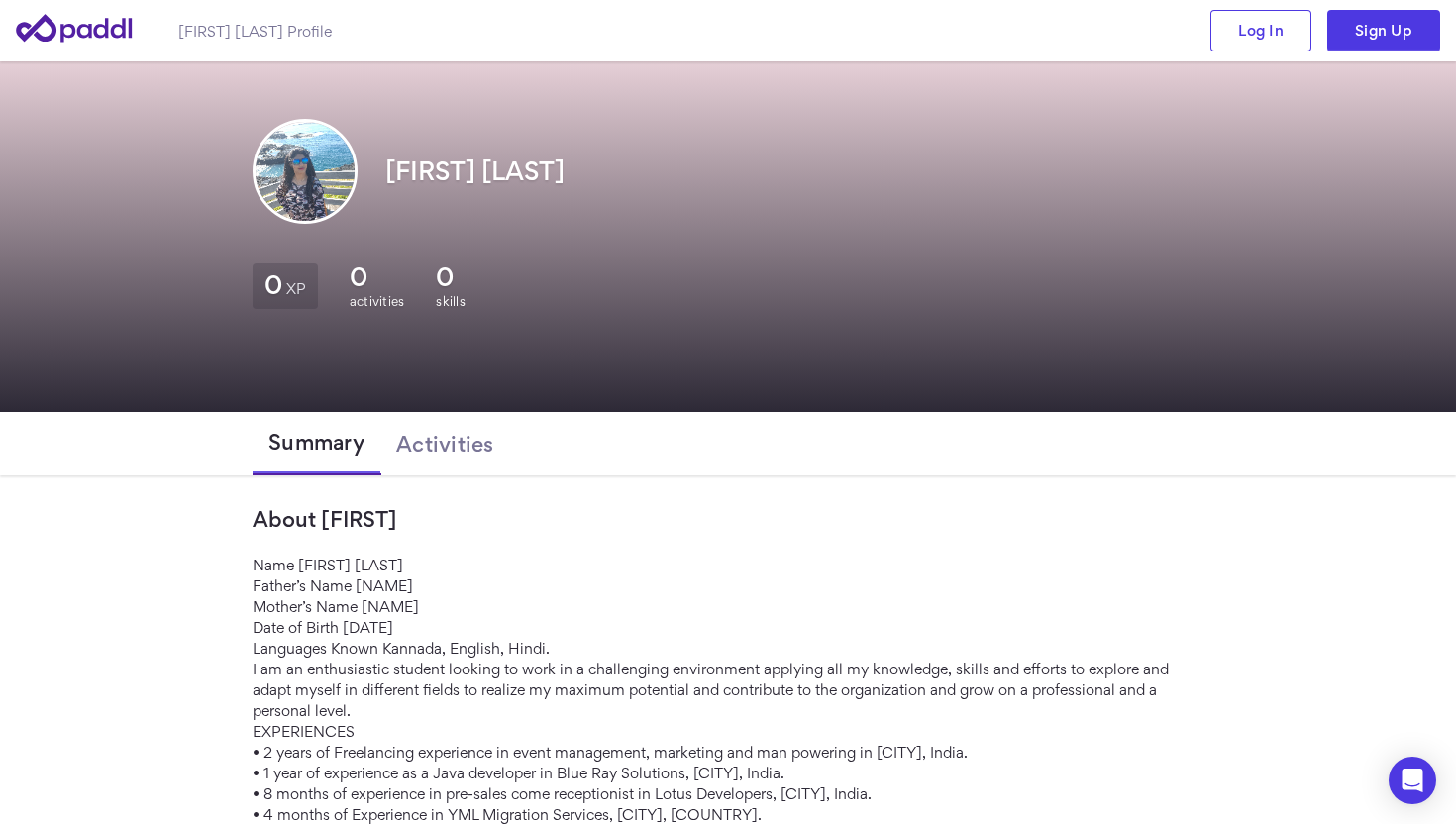 scroll, scrollTop: 36, scrollLeft: 0, axis: vertical 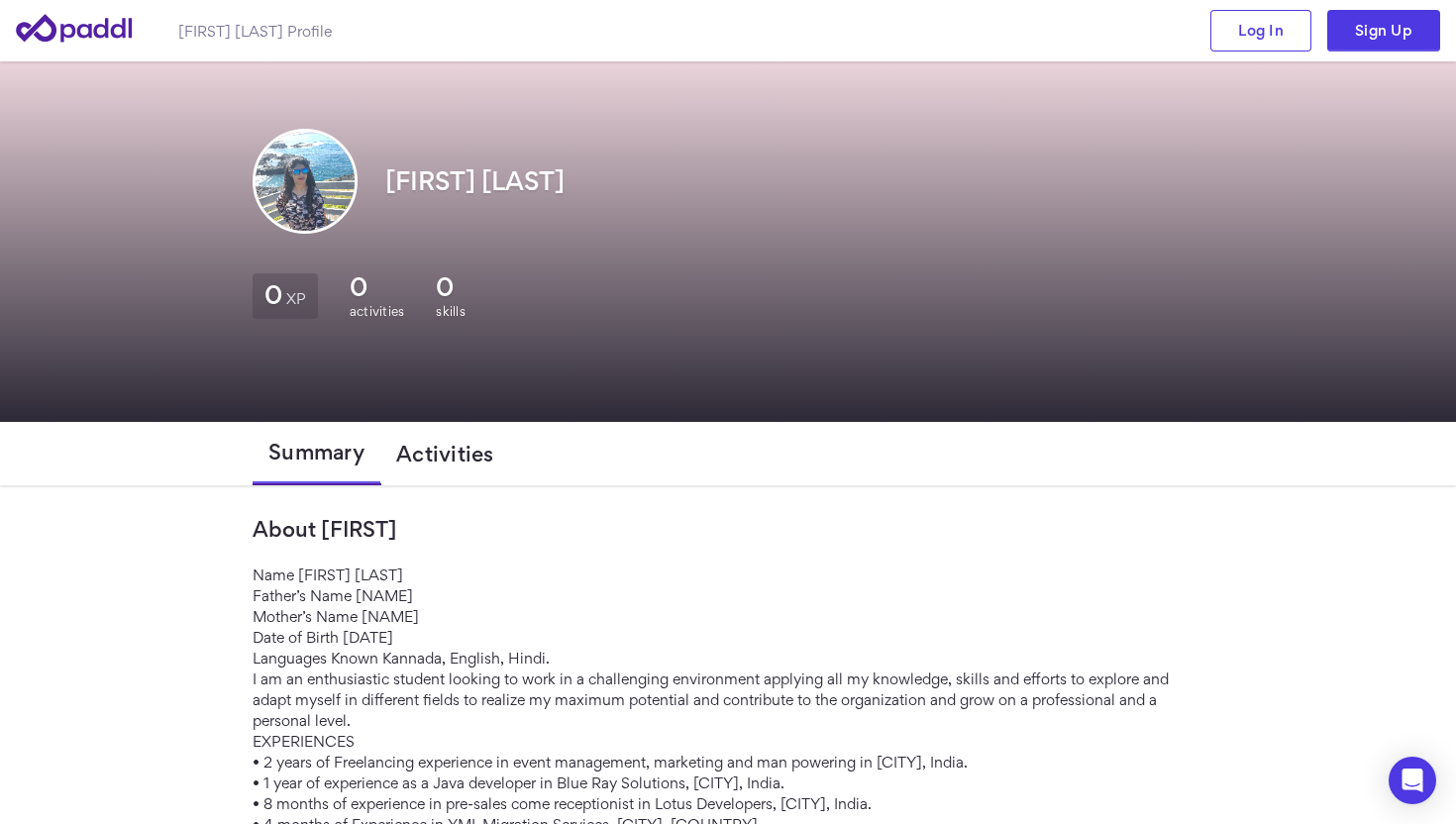 click on "Activities" at bounding box center (445, 454) 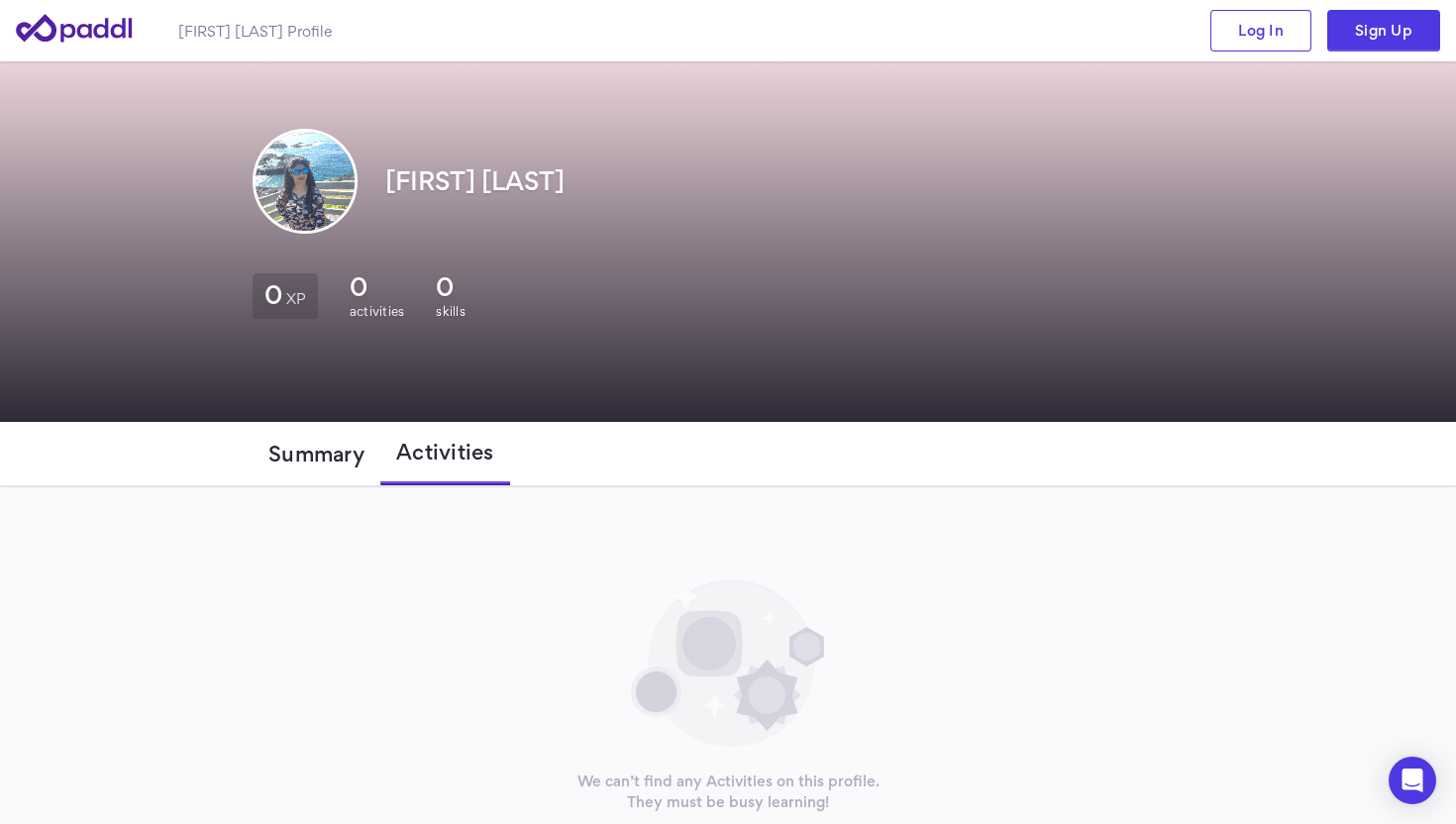 click on "Summary" at bounding box center [316, 454] 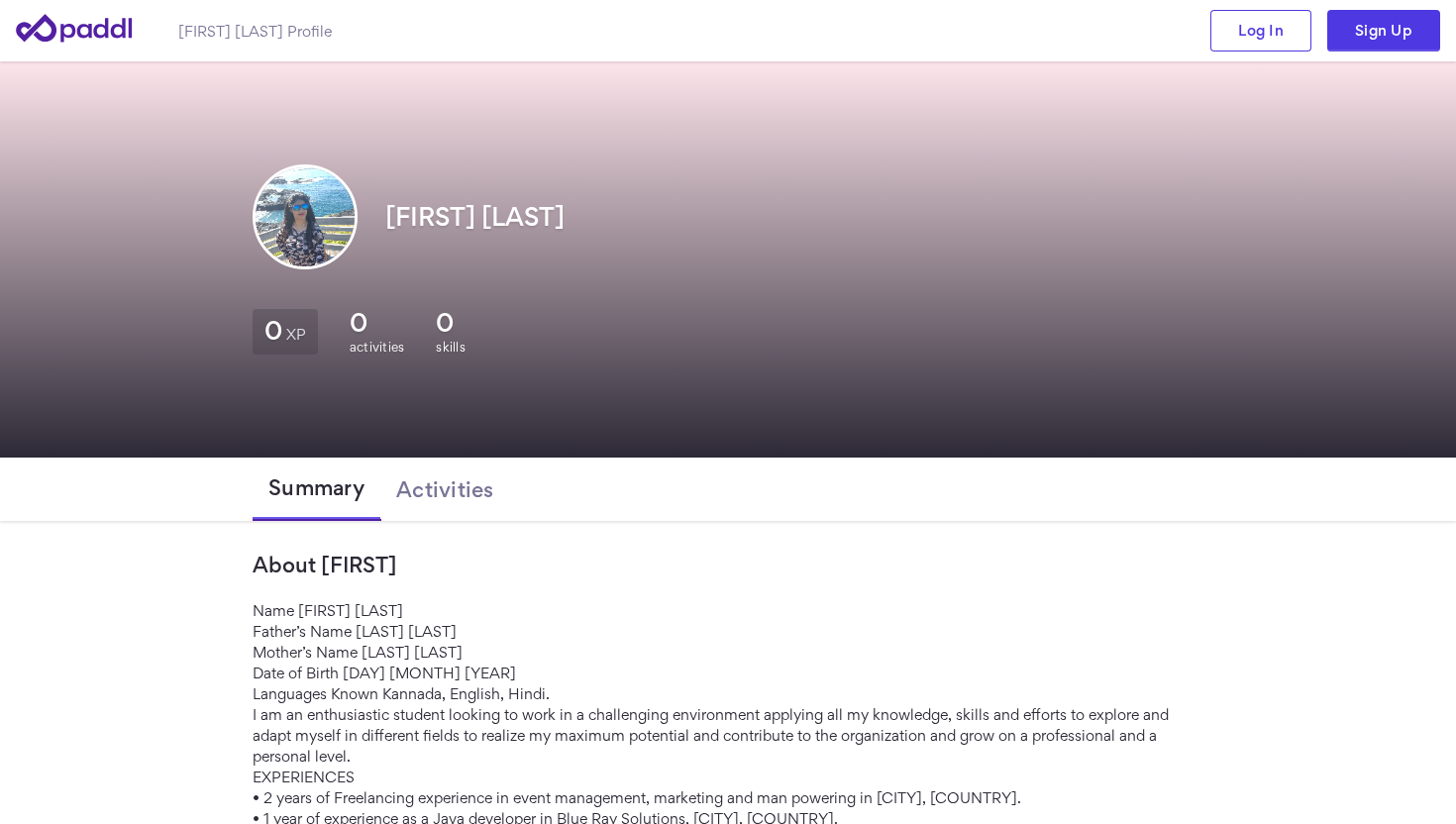 scroll, scrollTop: 0, scrollLeft: 0, axis: both 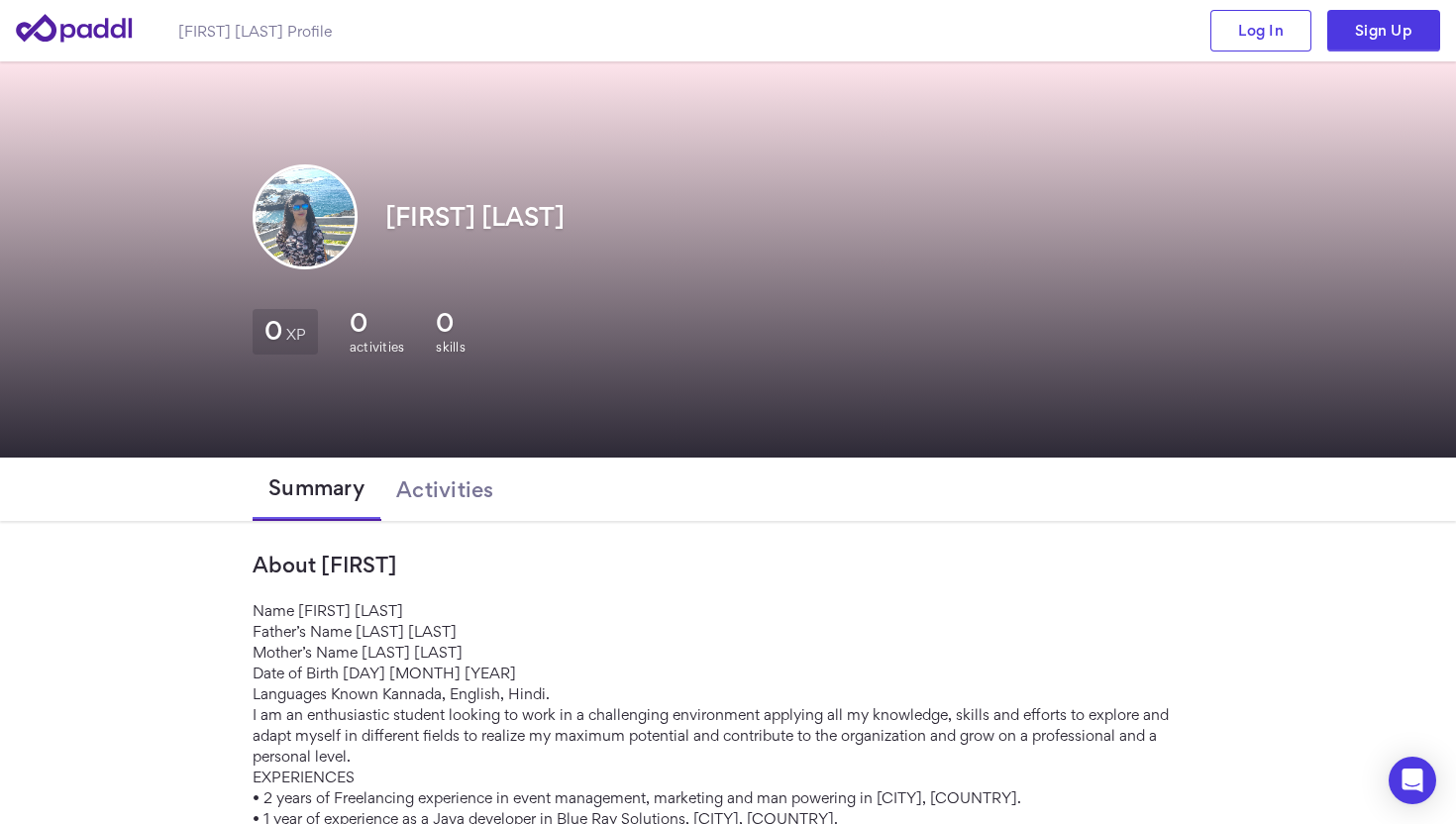 click on "About [FIRST]" at bounding box center (728, 565) 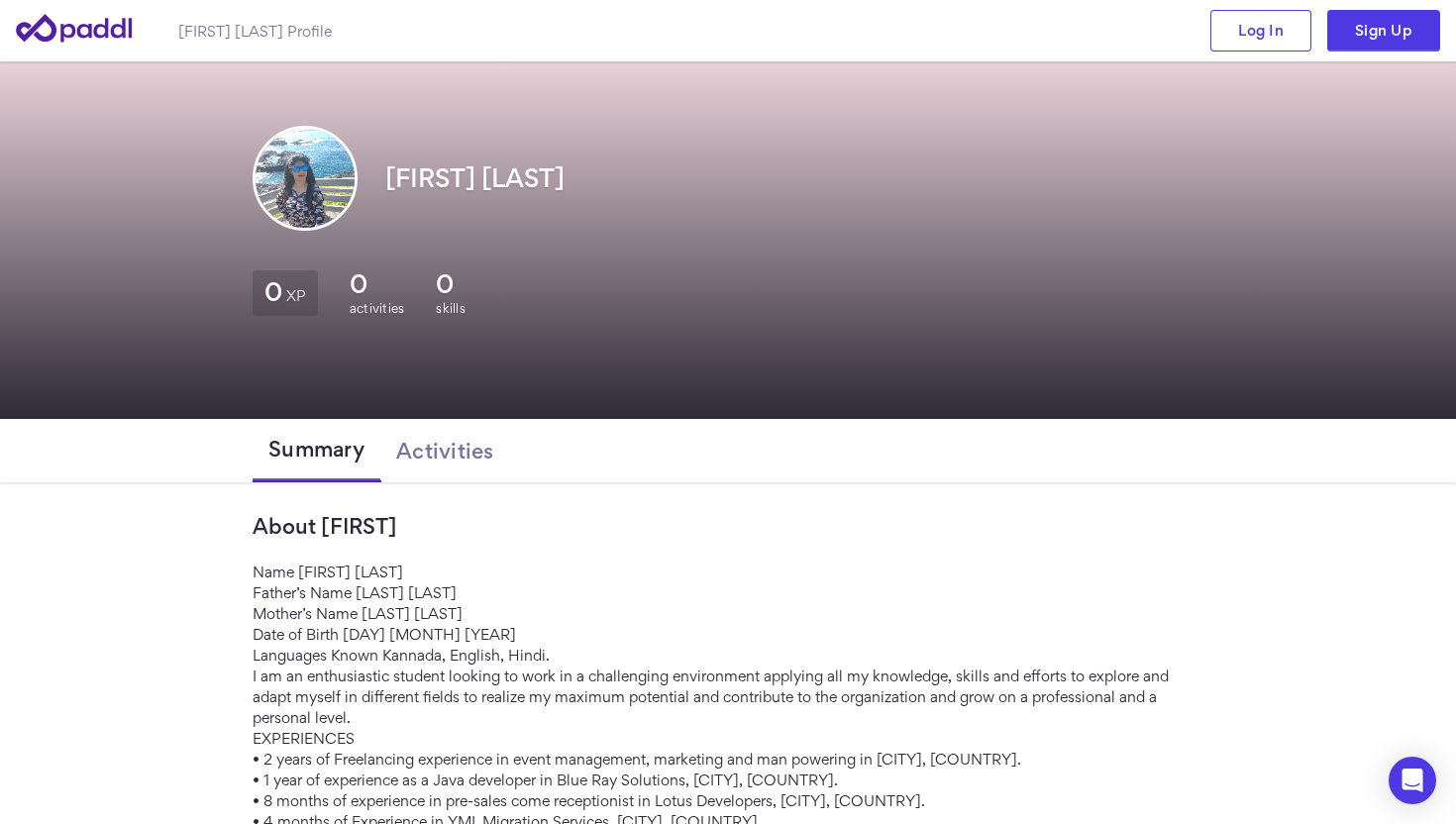 scroll, scrollTop: 36, scrollLeft: 0, axis: vertical 